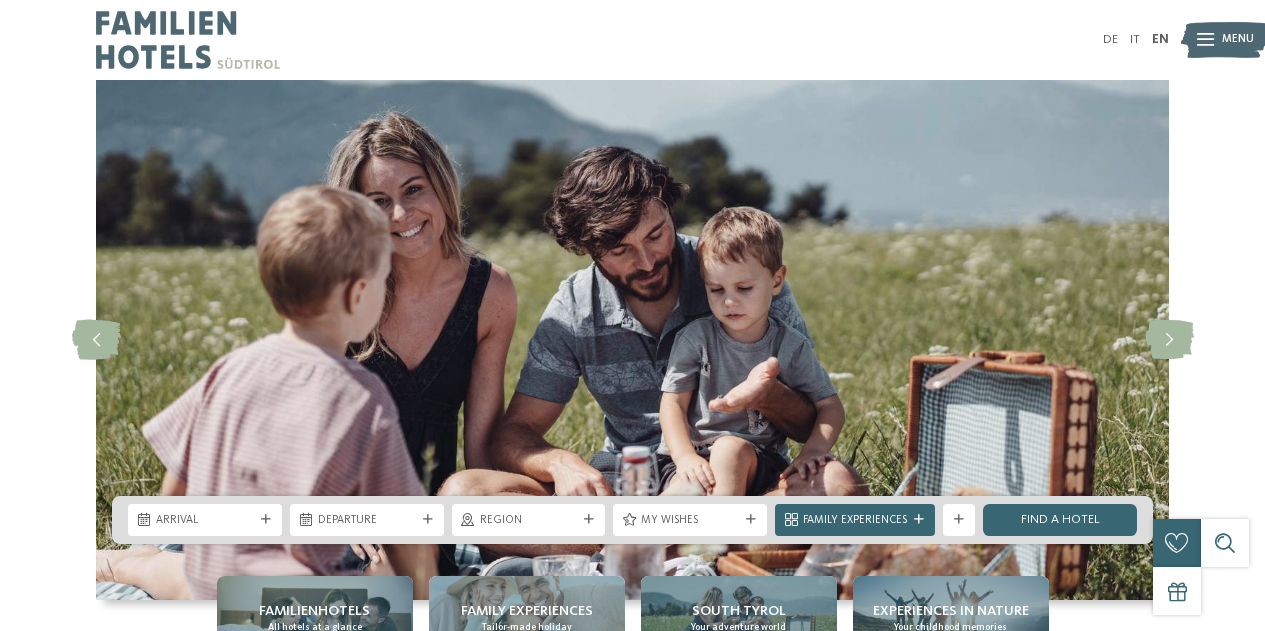 scroll, scrollTop: 293, scrollLeft: 0, axis: vertical 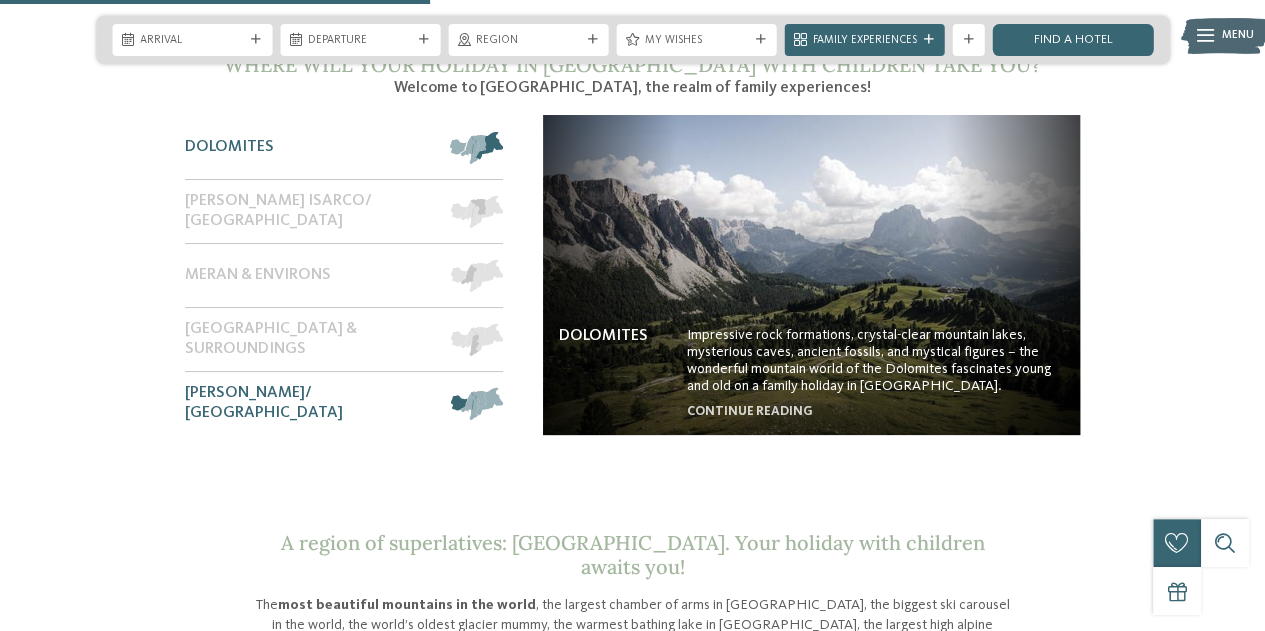 click on "Val Venosta/ Vinschgau" at bounding box center [310, 403] 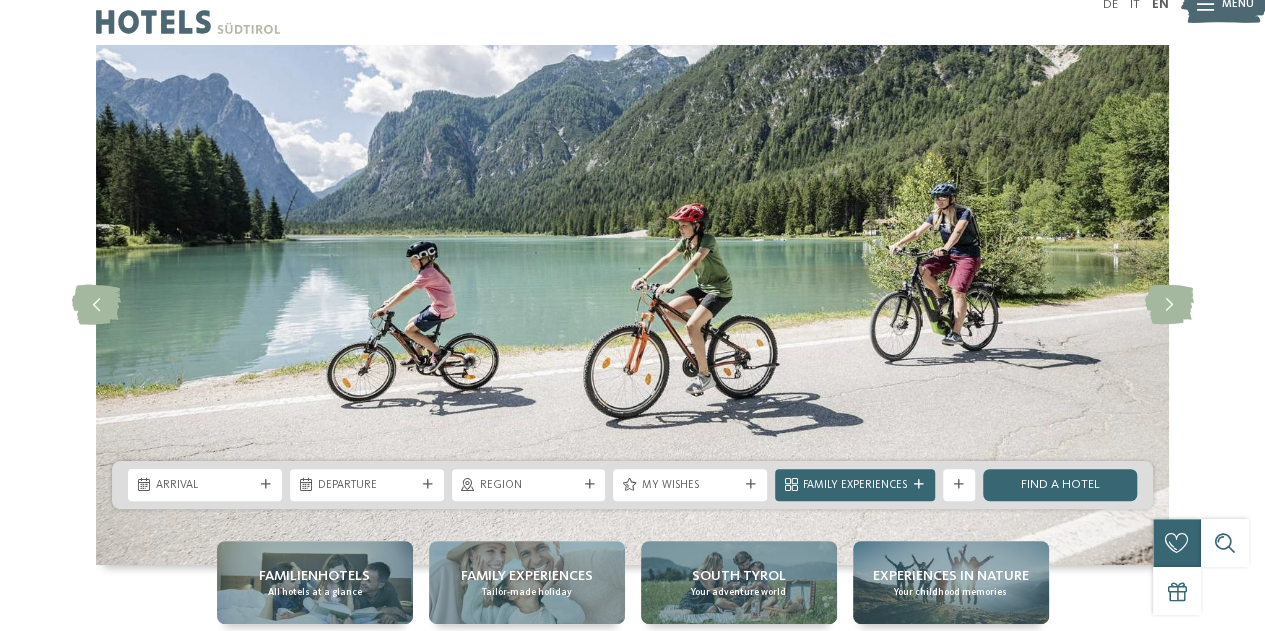 scroll, scrollTop: 0, scrollLeft: 0, axis: both 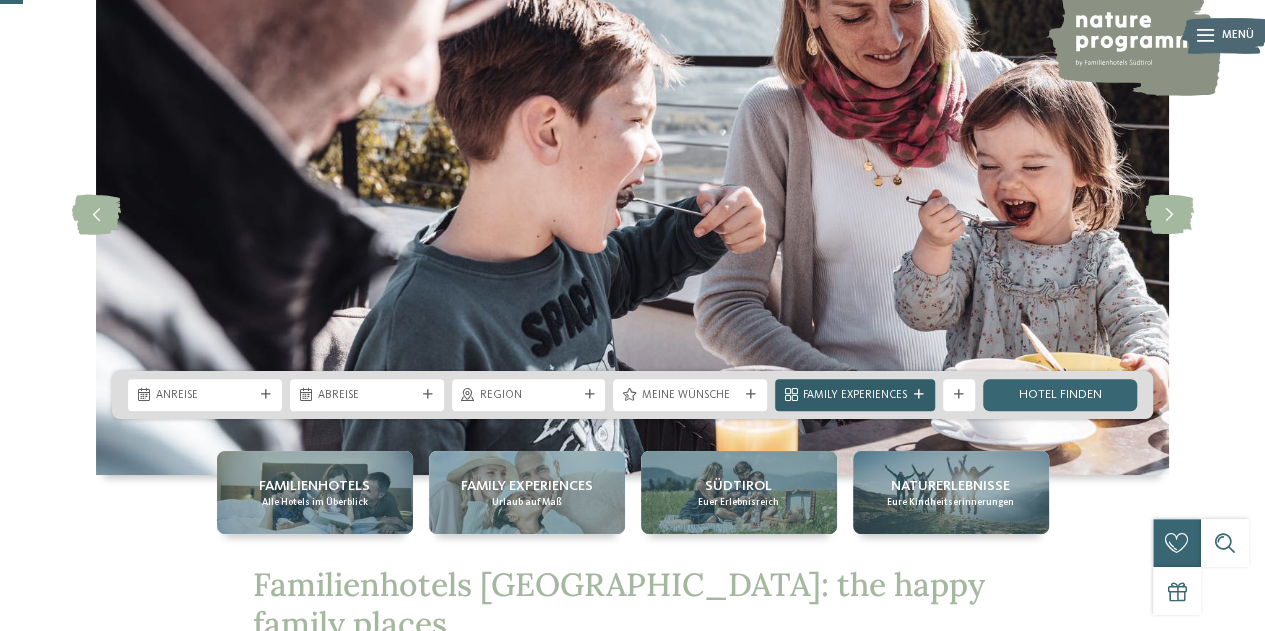 click at bounding box center [919, 395] 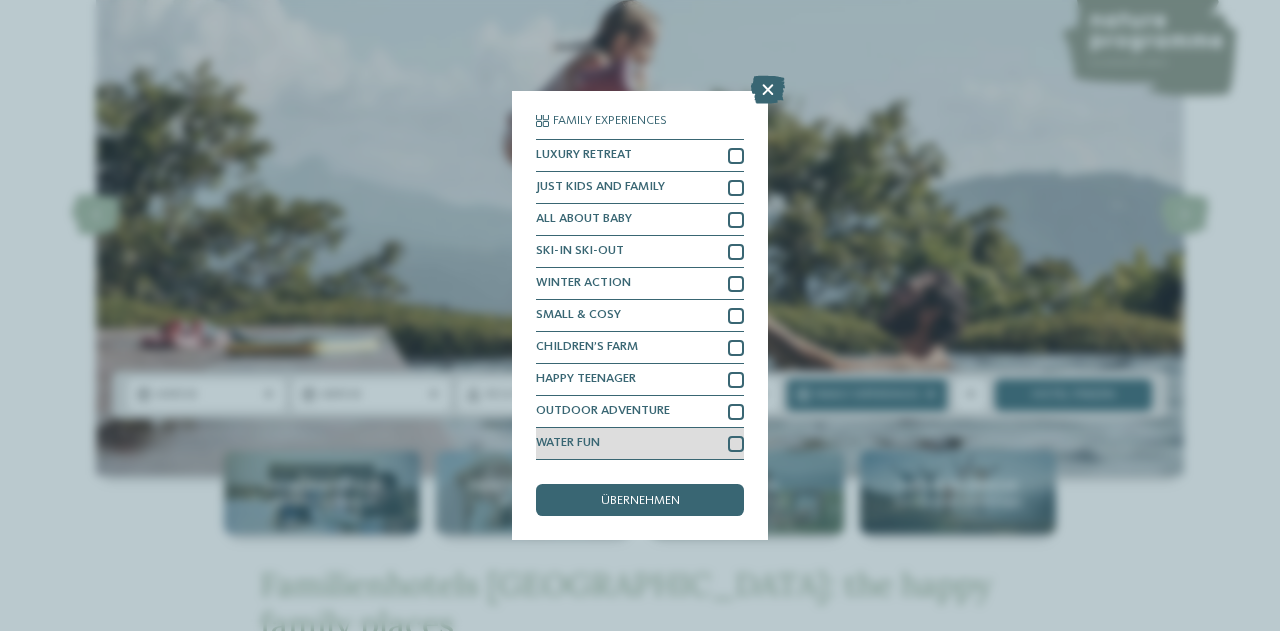 click at bounding box center (736, 444) 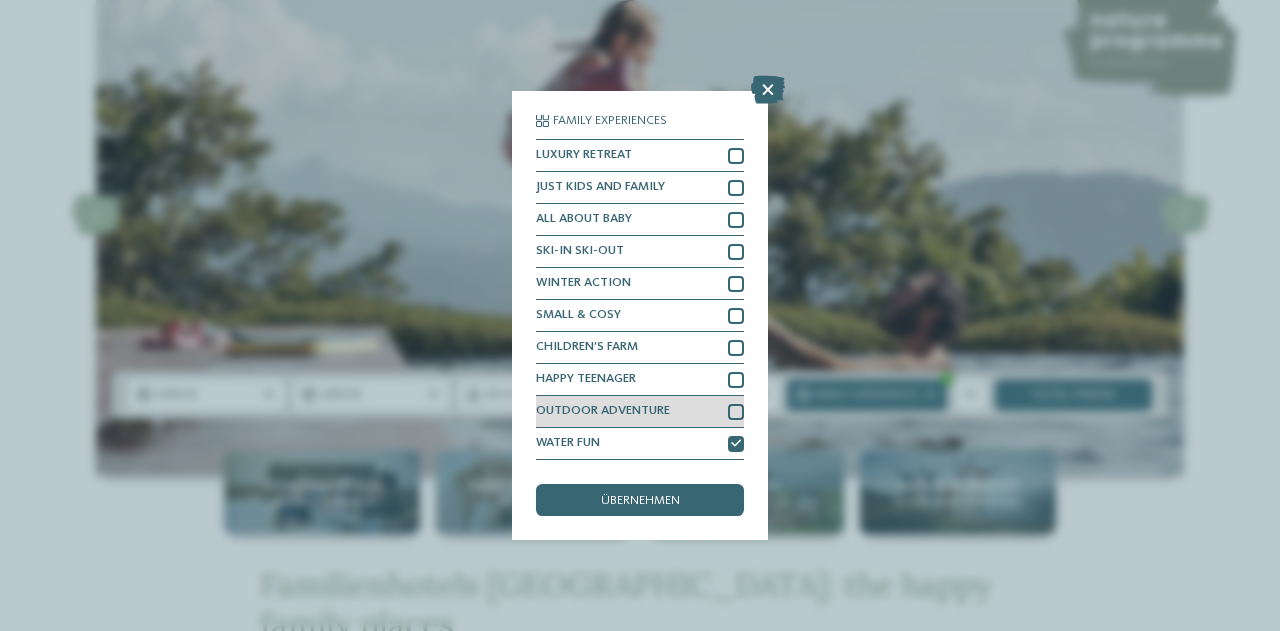 click at bounding box center [736, 412] 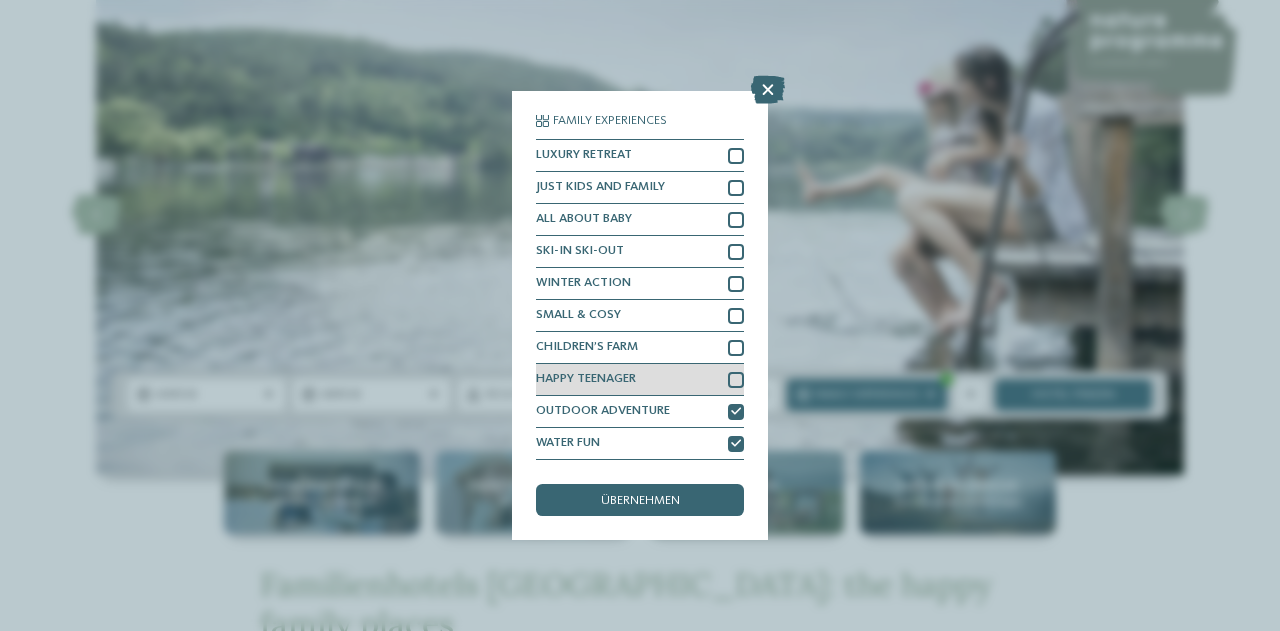 click at bounding box center [736, 380] 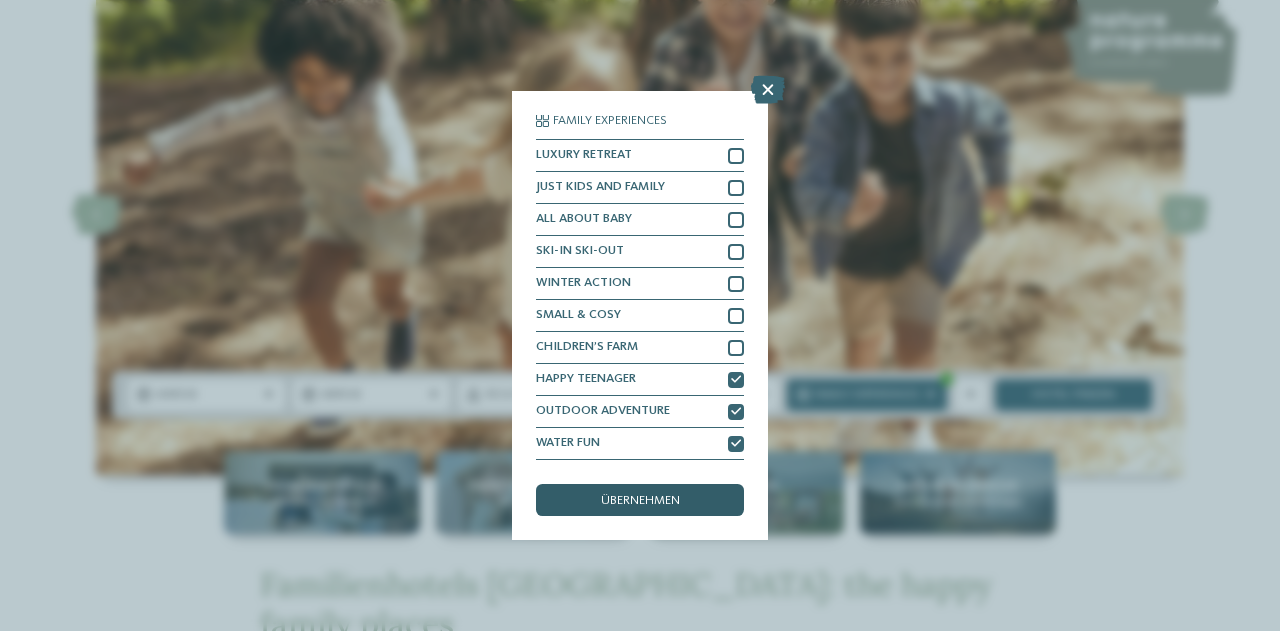 click on "übernehmen" at bounding box center [640, 501] 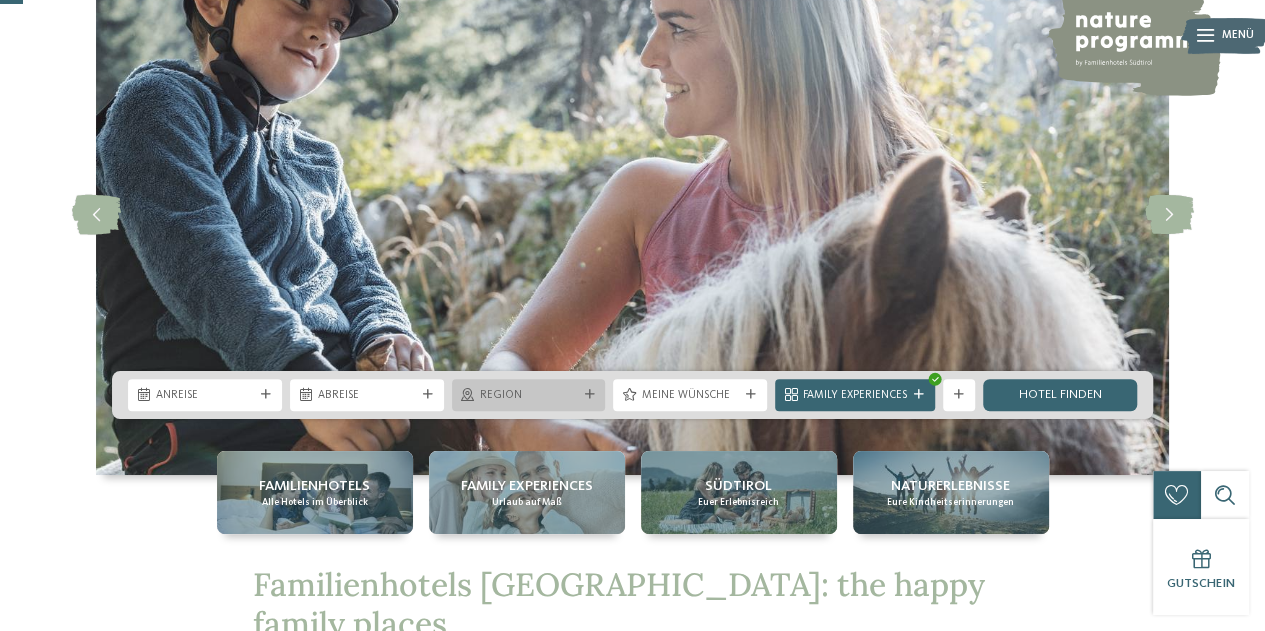 click at bounding box center [589, 395] 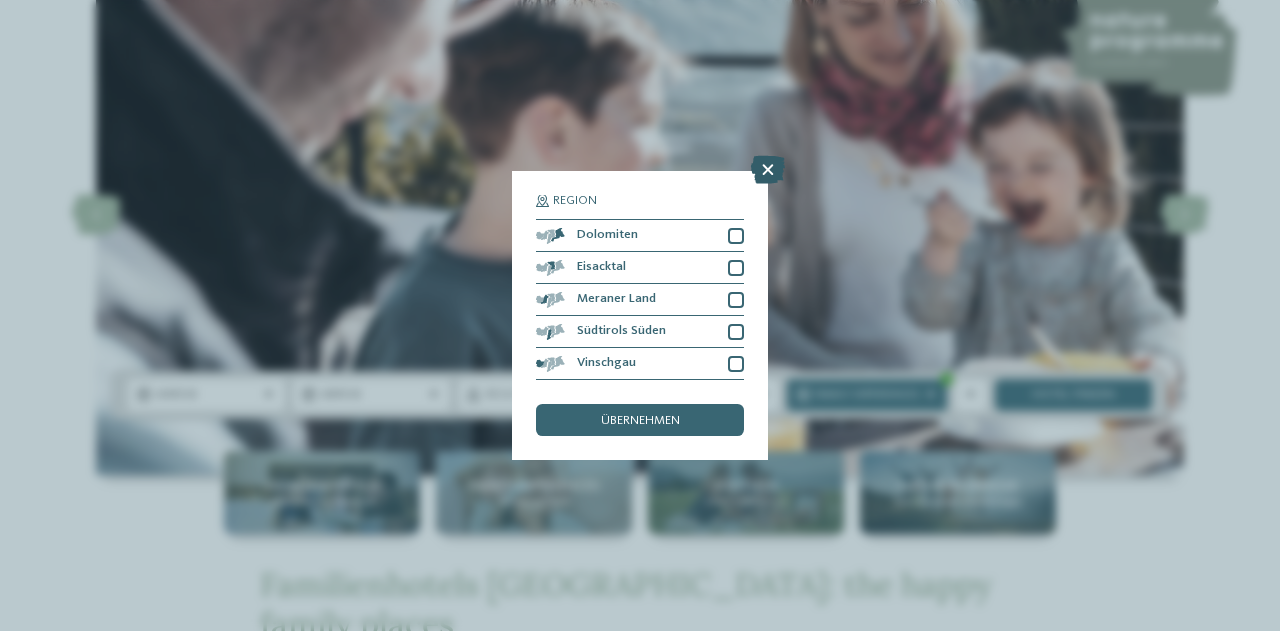click at bounding box center (768, 170) 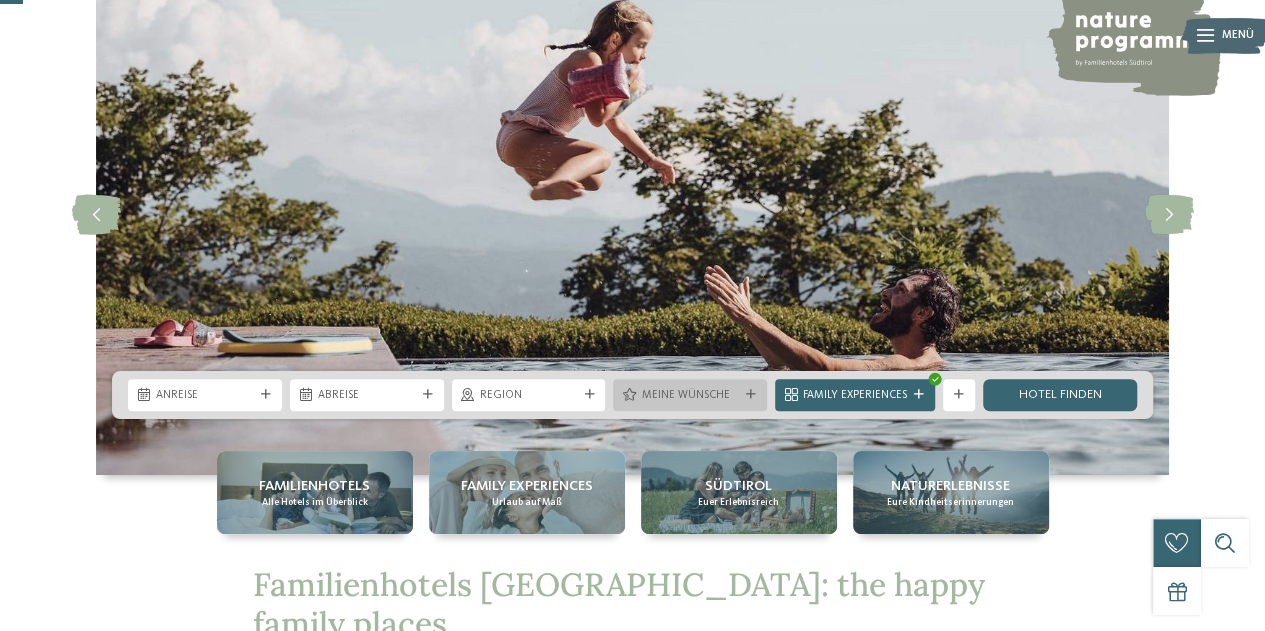 click at bounding box center [751, 395] 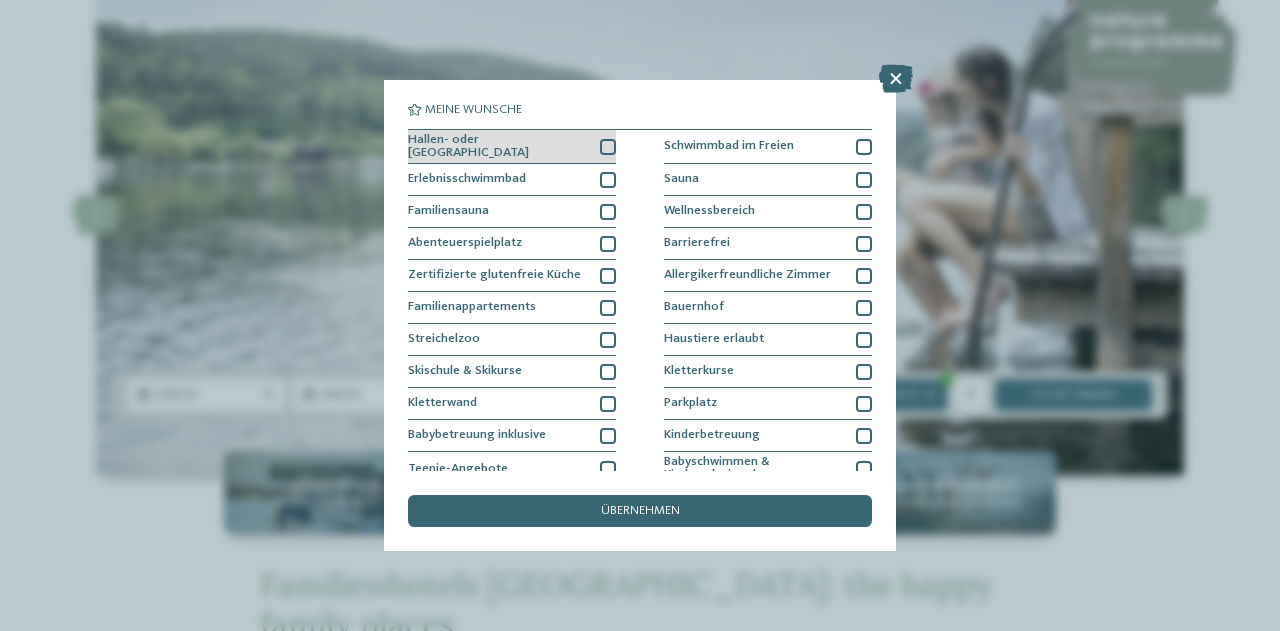 click at bounding box center [608, 147] 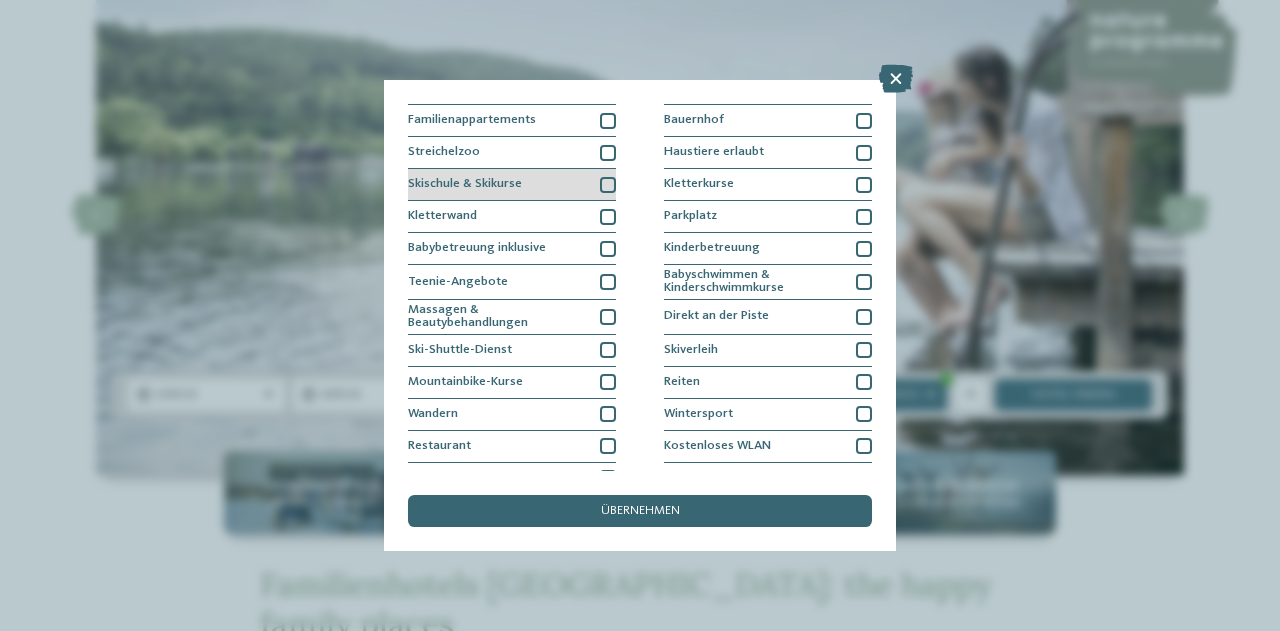 scroll, scrollTop: 206, scrollLeft: 0, axis: vertical 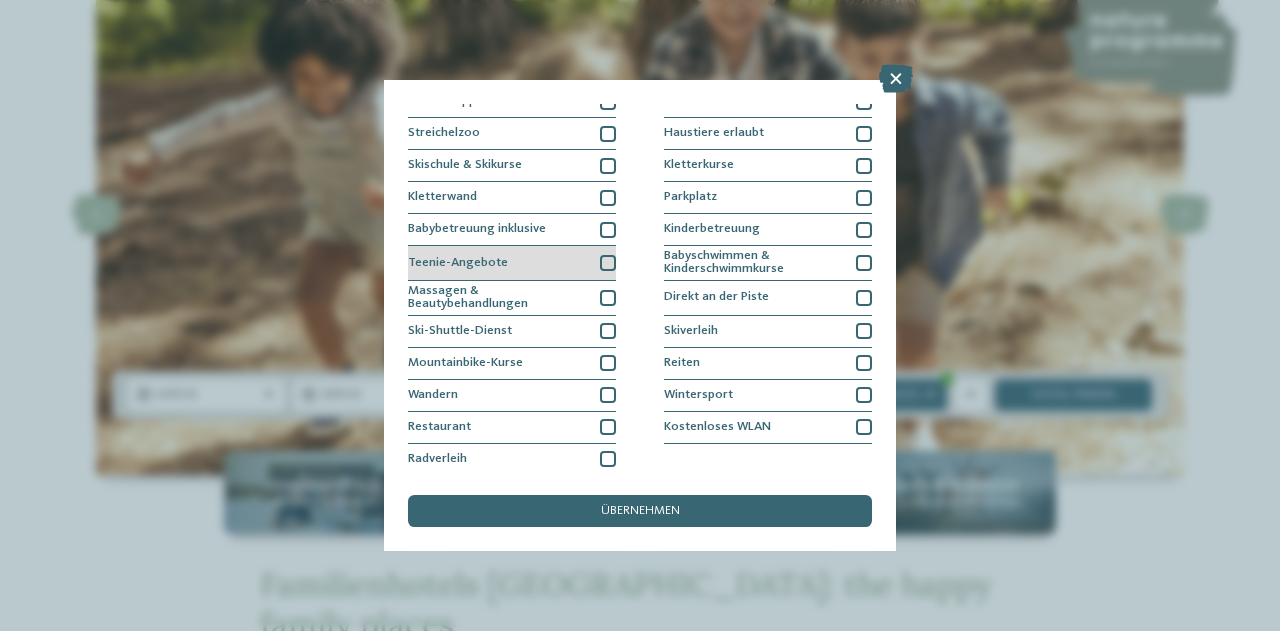 click at bounding box center (608, 263) 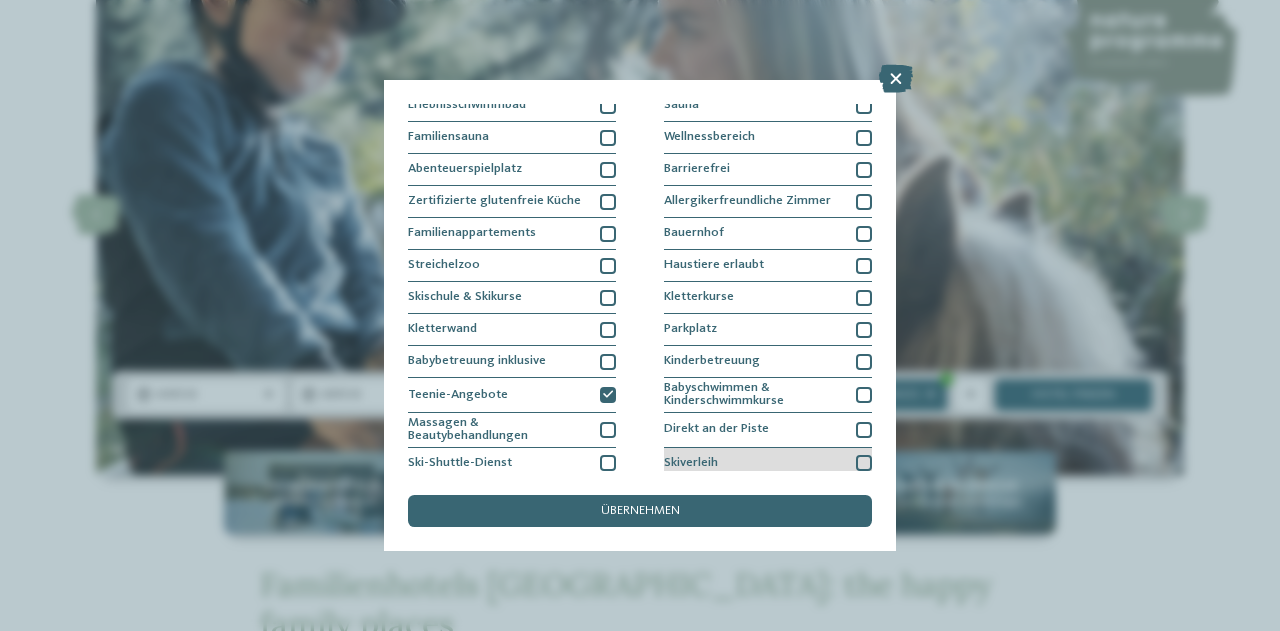 scroll, scrollTop: 72, scrollLeft: 0, axis: vertical 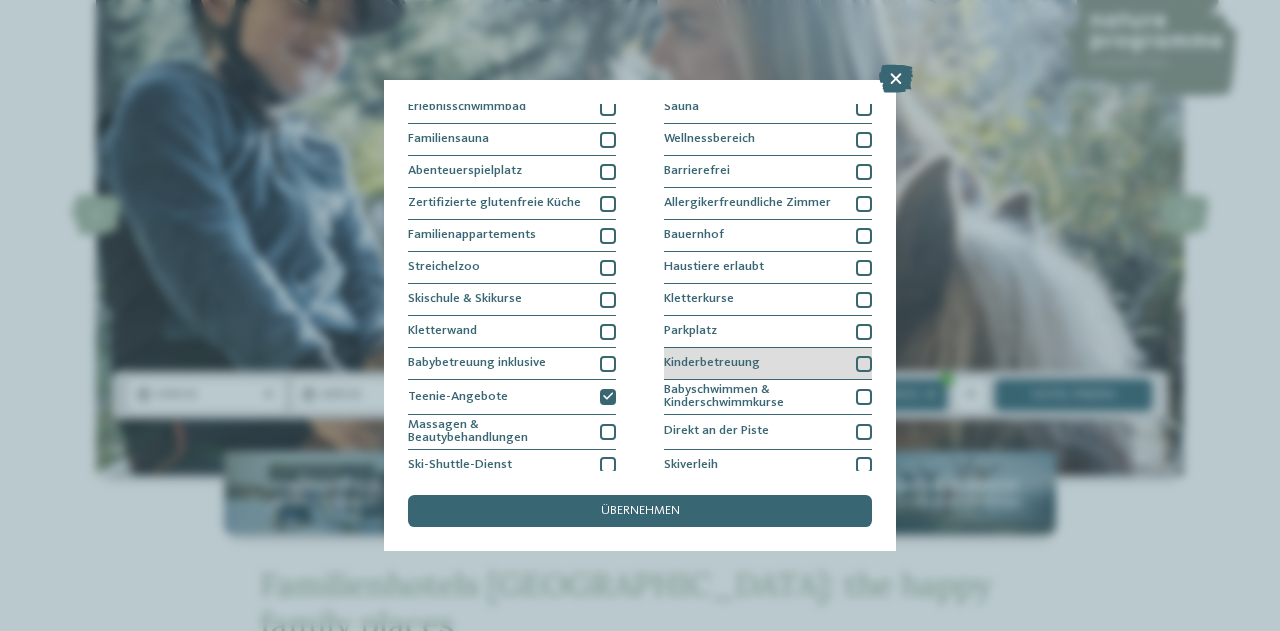click at bounding box center [864, 364] 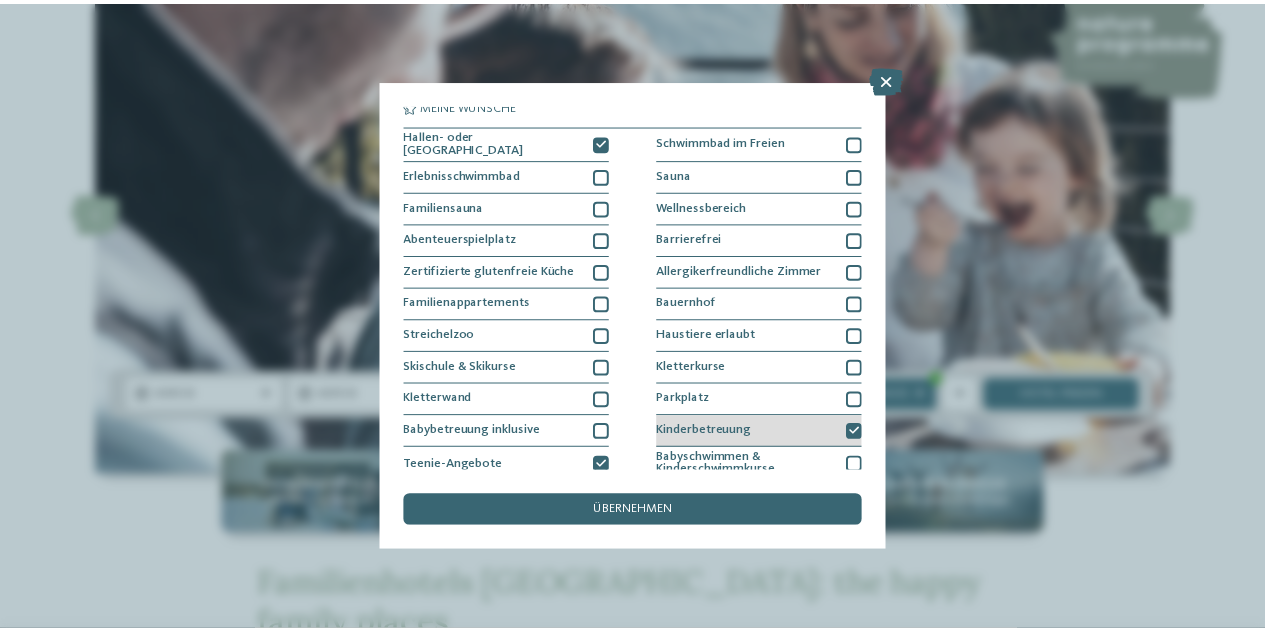 scroll, scrollTop: 0, scrollLeft: 0, axis: both 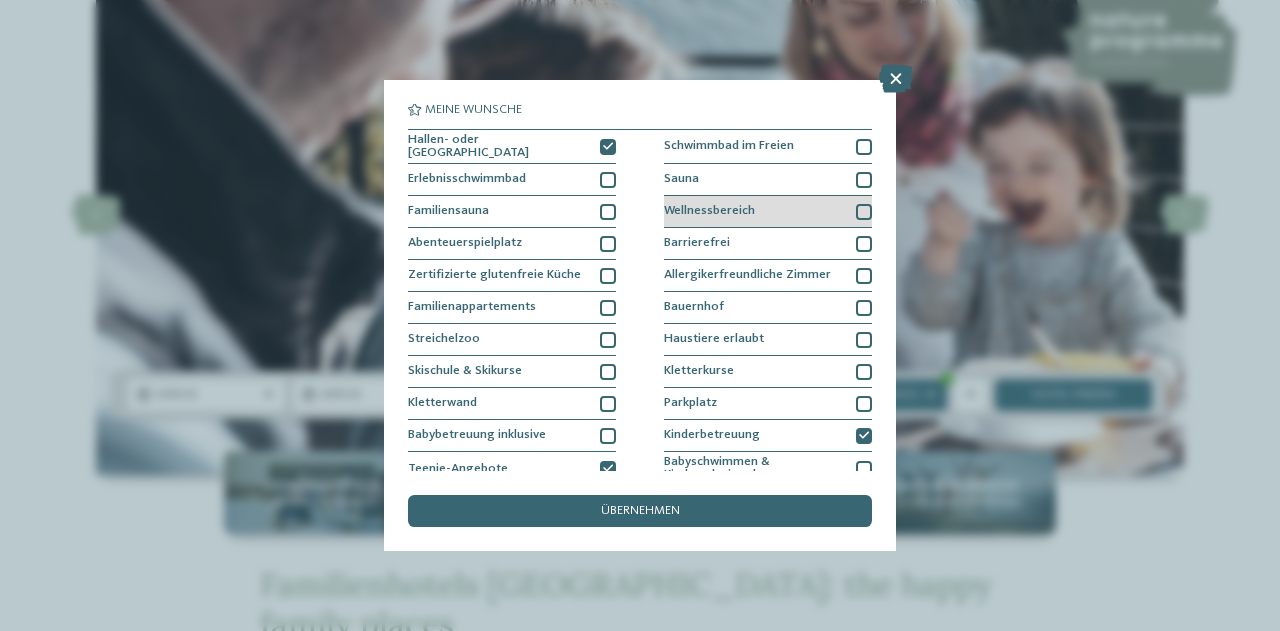 click at bounding box center (864, 212) 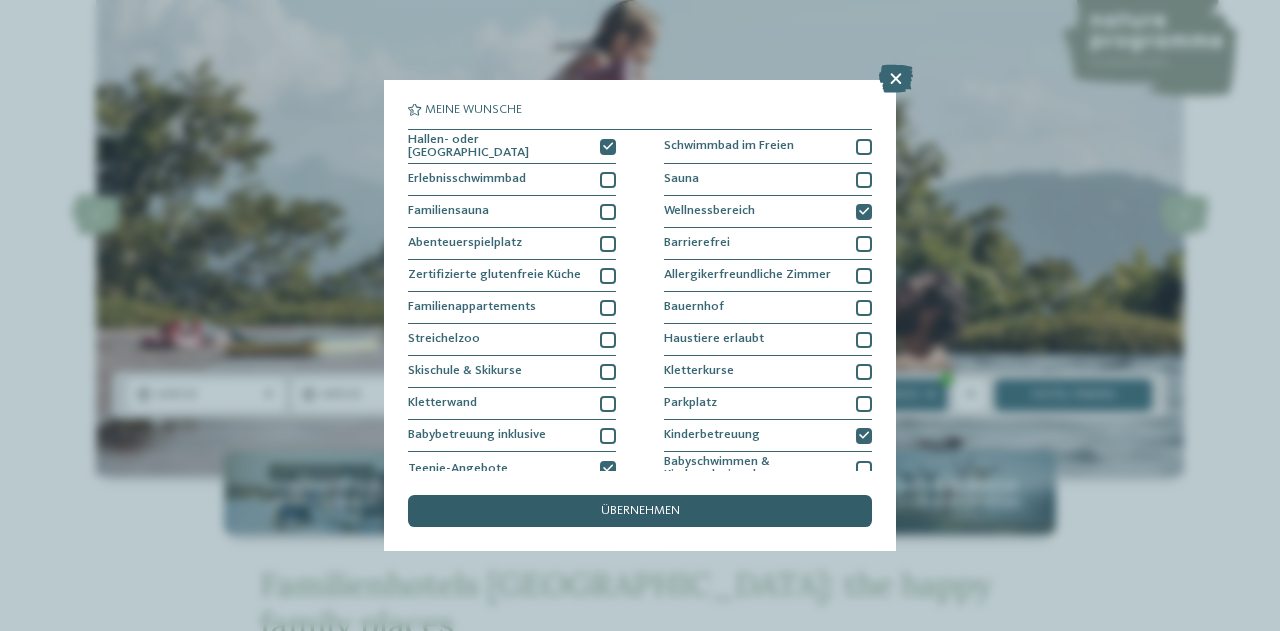 click on "übernehmen" at bounding box center [640, 511] 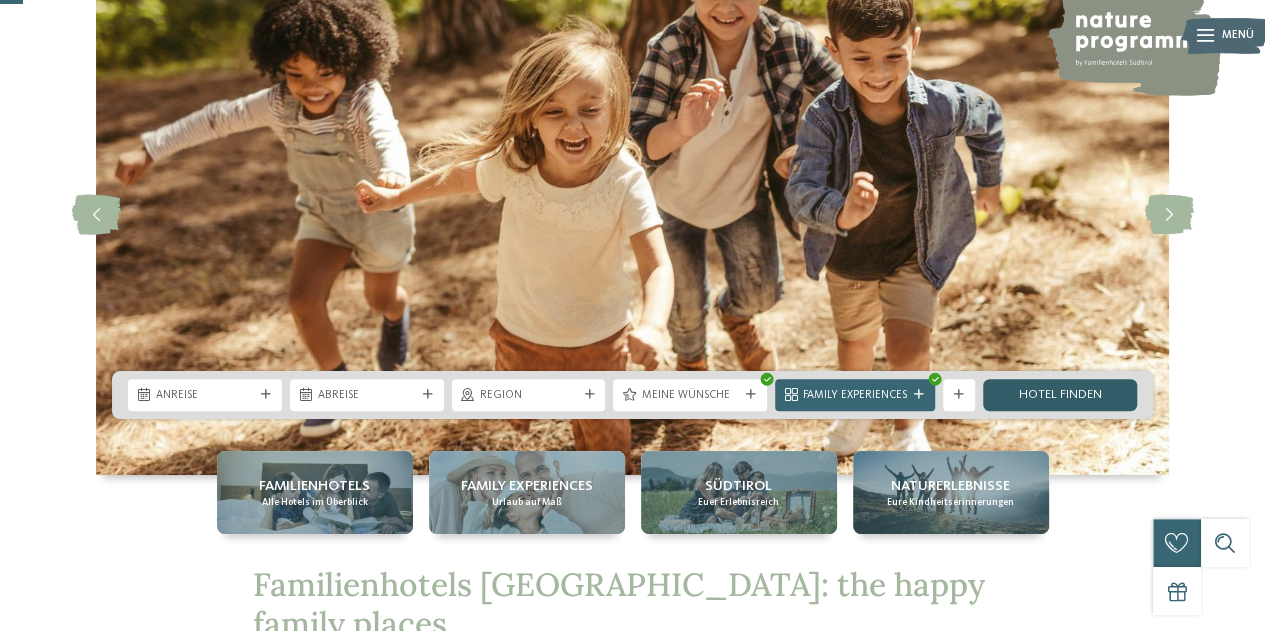 click on "Hotel finden" at bounding box center [1060, 395] 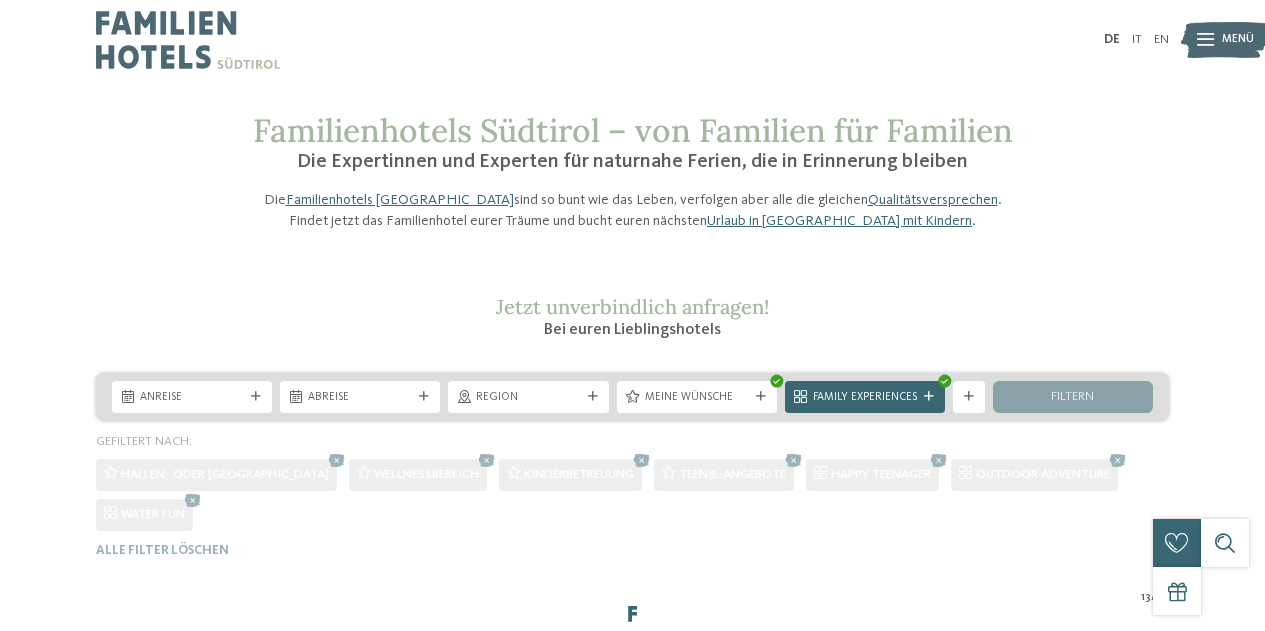 scroll, scrollTop: 462, scrollLeft: 0, axis: vertical 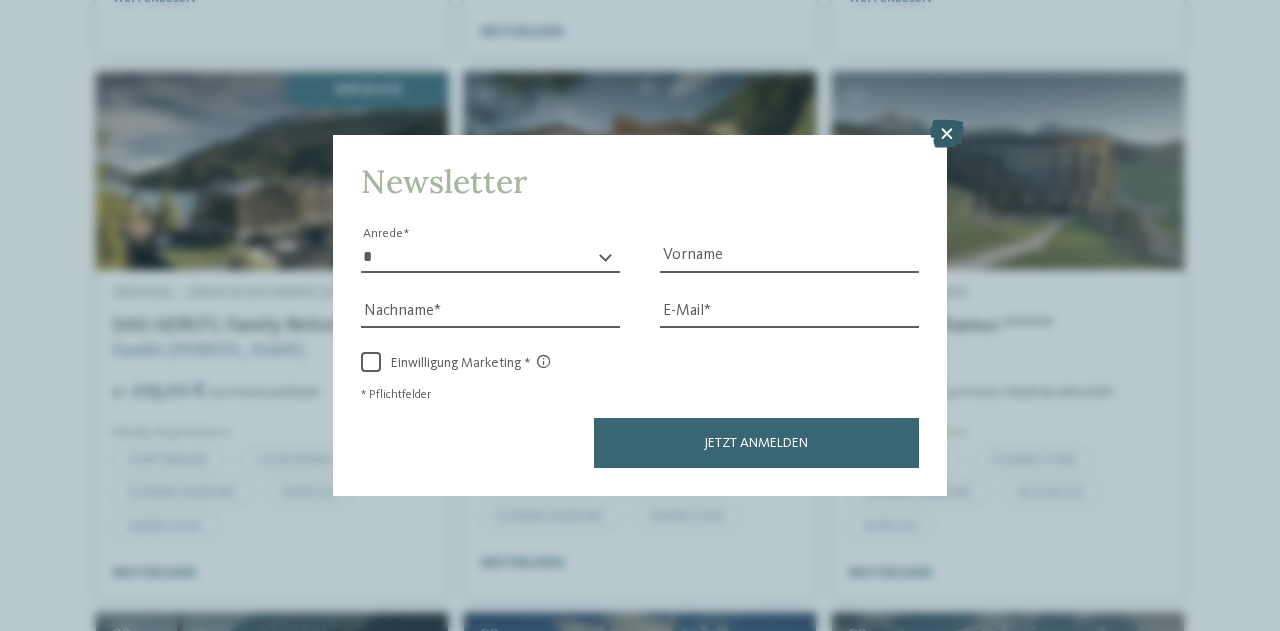 click at bounding box center [947, 134] 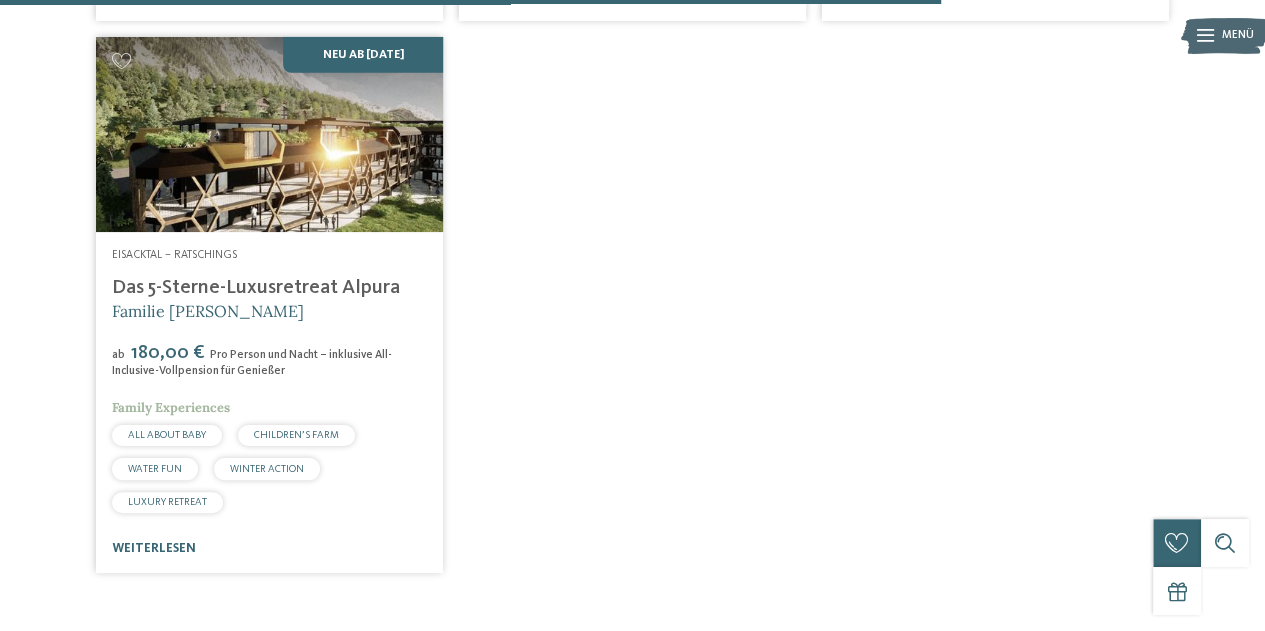 scroll, scrollTop: 2731, scrollLeft: 0, axis: vertical 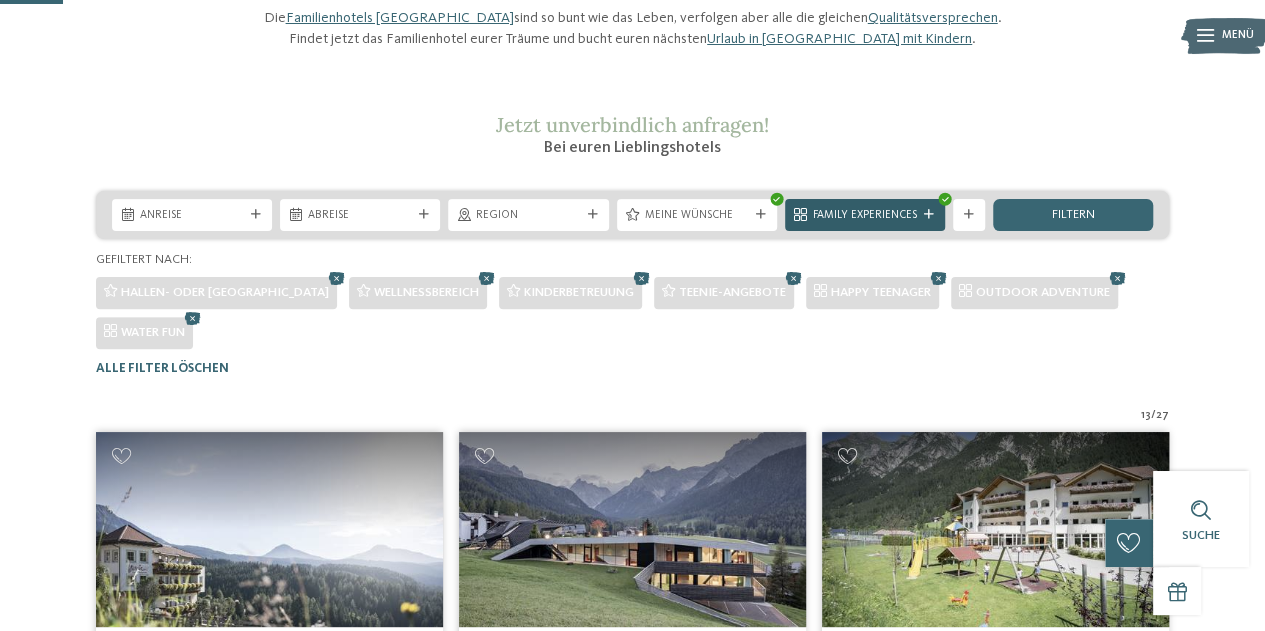 click on "Family Experiences" at bounding box center (865, 215) 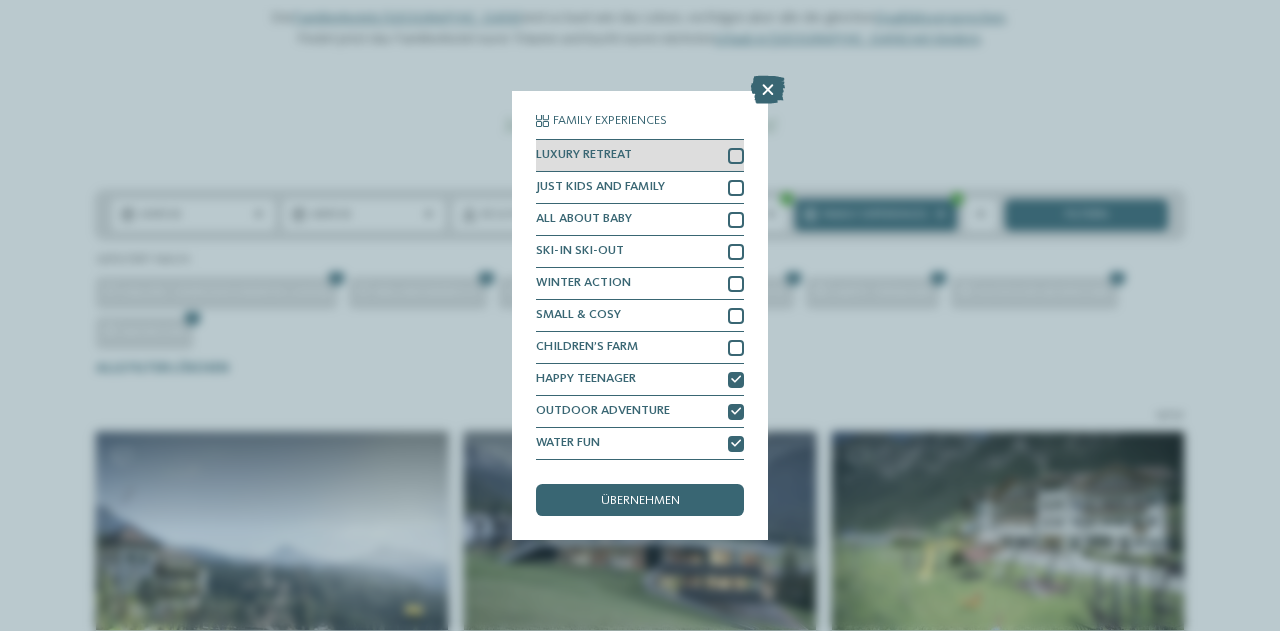 click at bounding box center (736, 156) 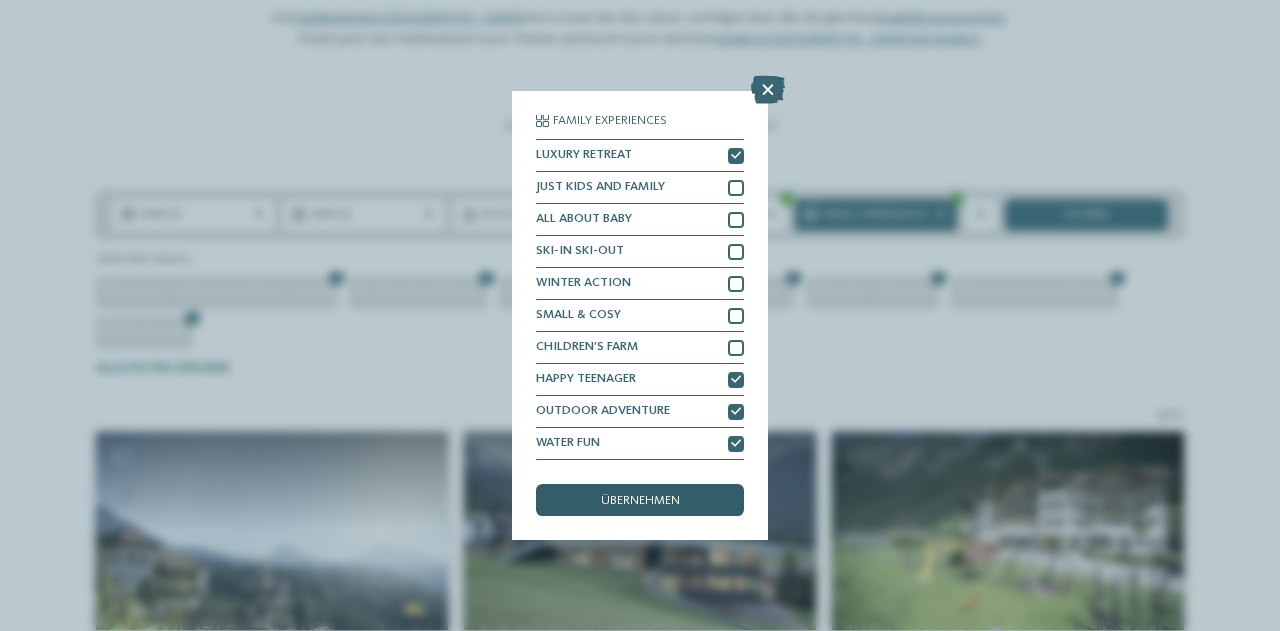 click on "übernehmen" at bounding box center [640, 500] 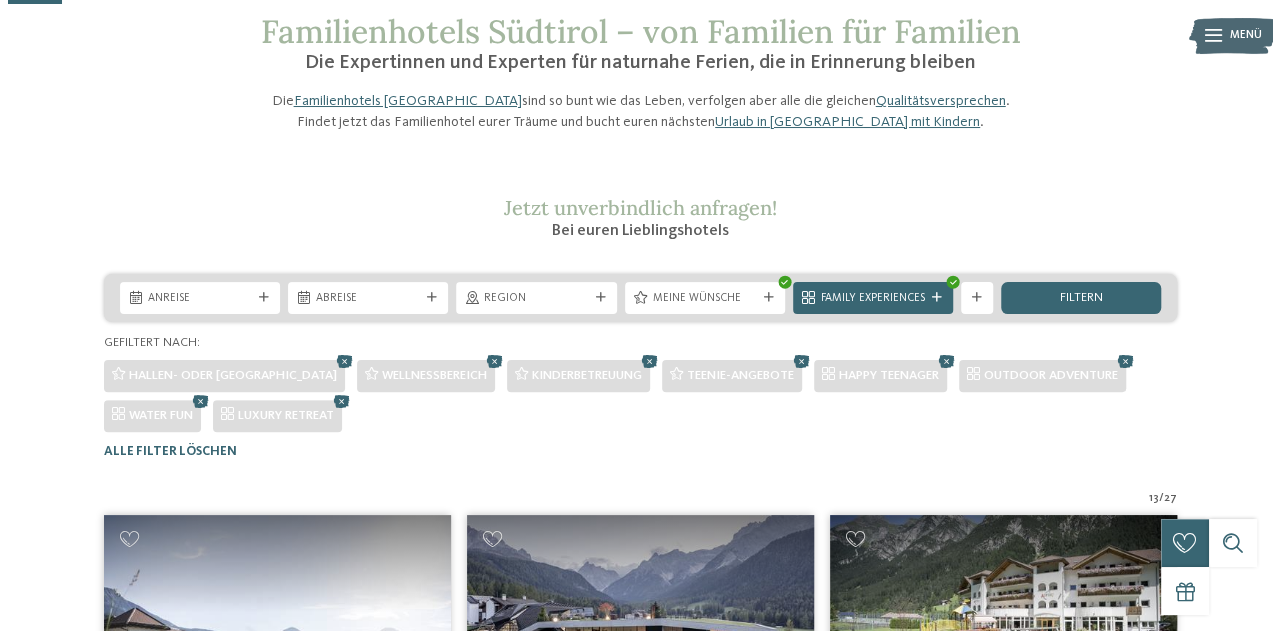 scroll, scrollTop: 0, scrollLeft: 0, axis: both 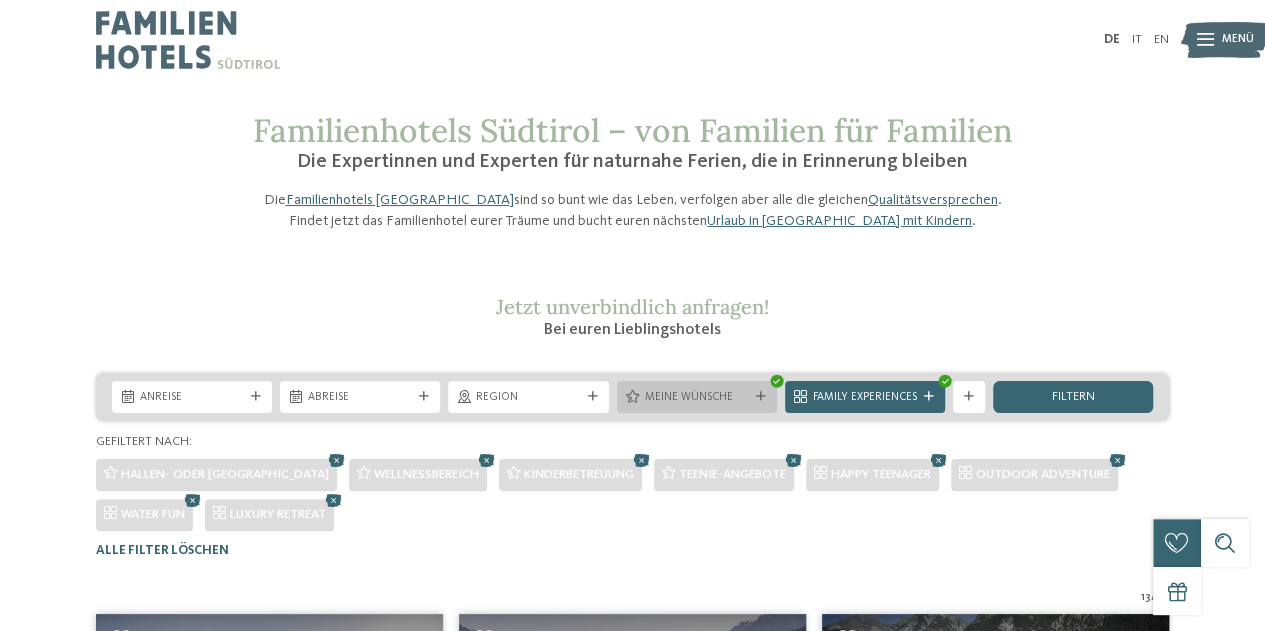 click on "Meine Wünsche" at bounding box center [697, 398] 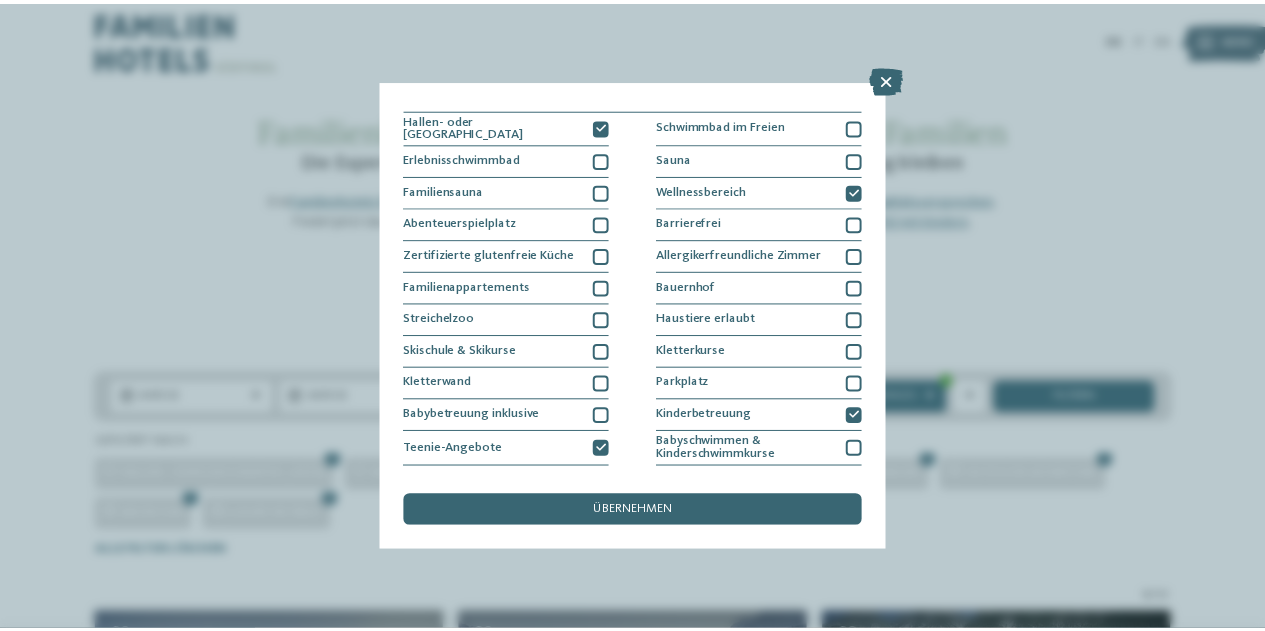 scroll, scrollTop: 0, scrollLeft: 0, axis: both 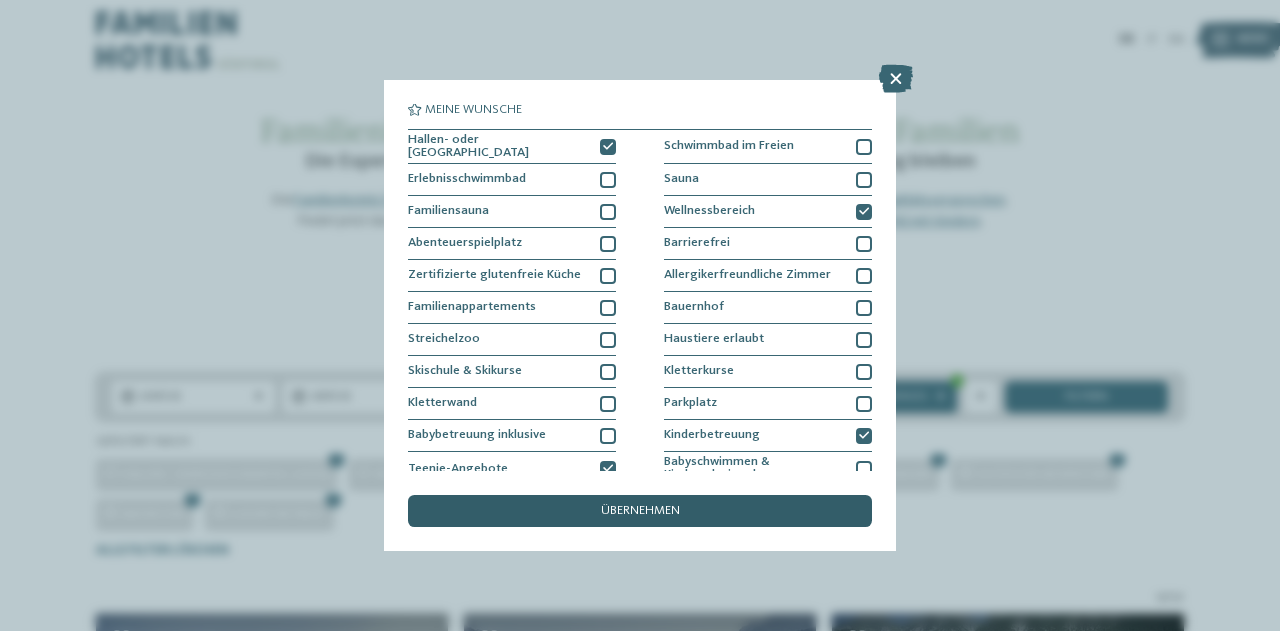 click on "übernehmen" at bounding box center [640, 511] 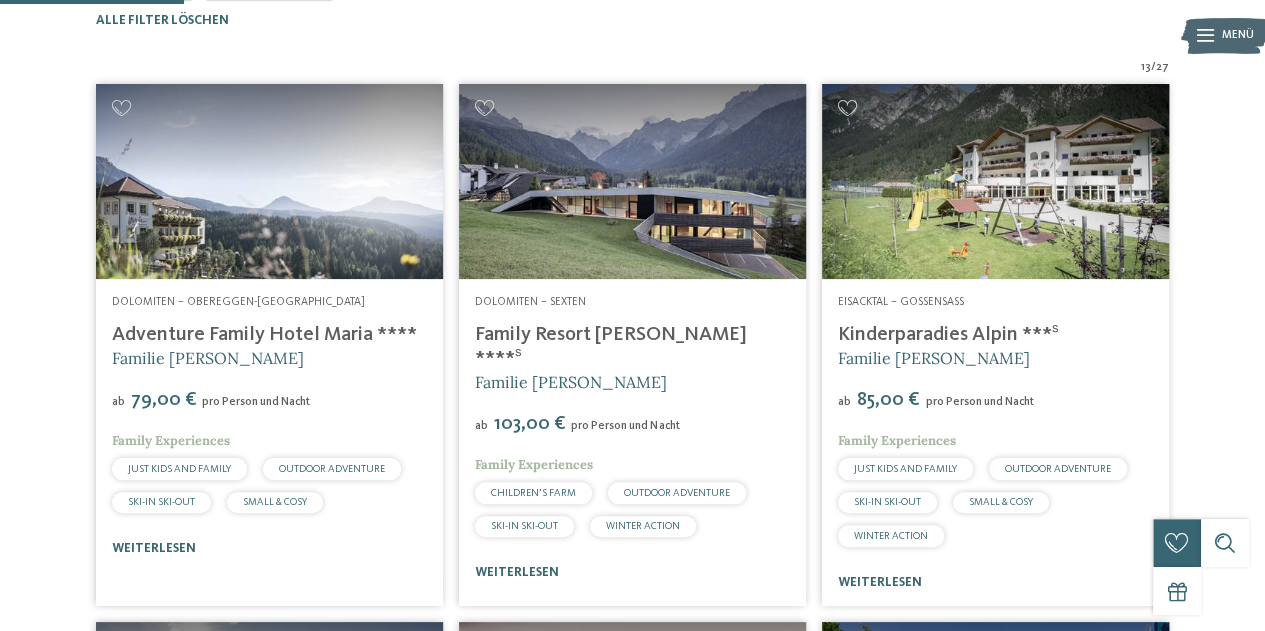 scroll, scrollTop: 534, scrollLeft: 0, axis: vertical 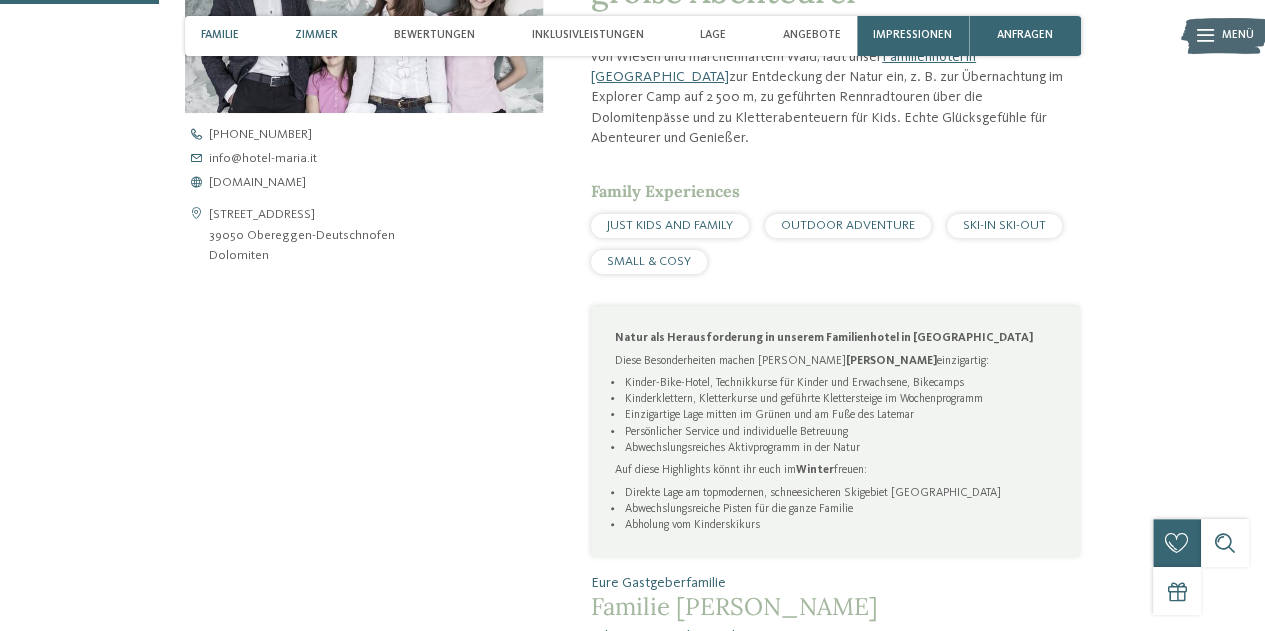 click on "Zimmer" at bounding box center [316, 35] 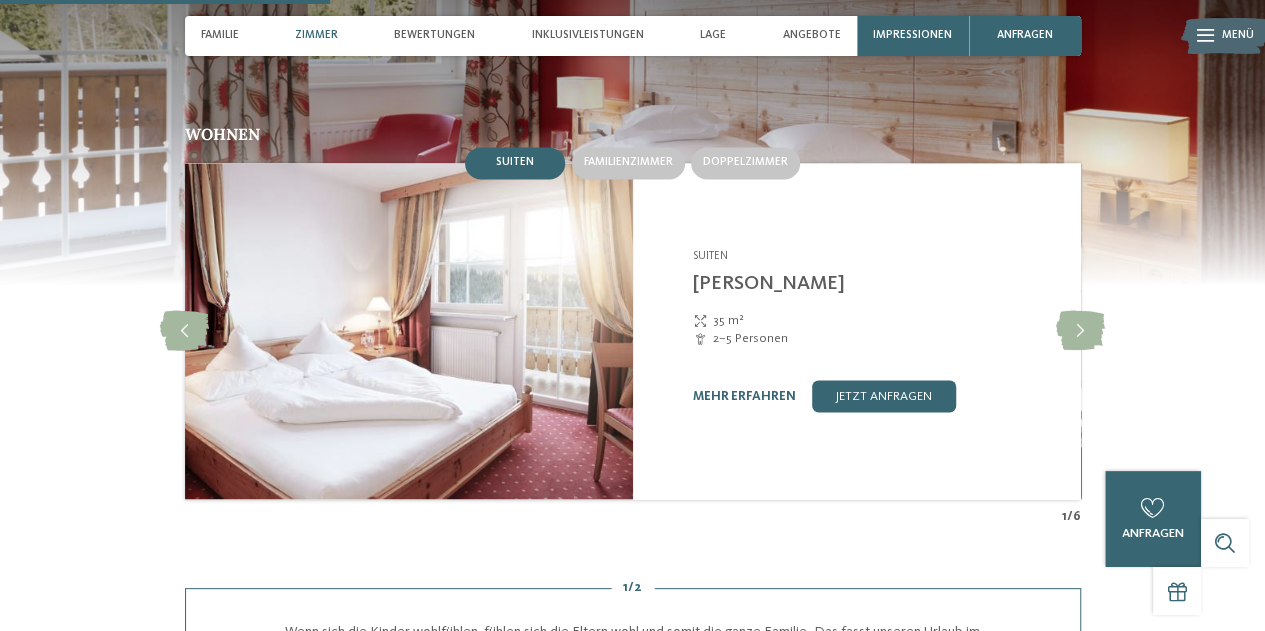 scroll, scrollTop: 1433, scrollLeft: 0, axis: vertical 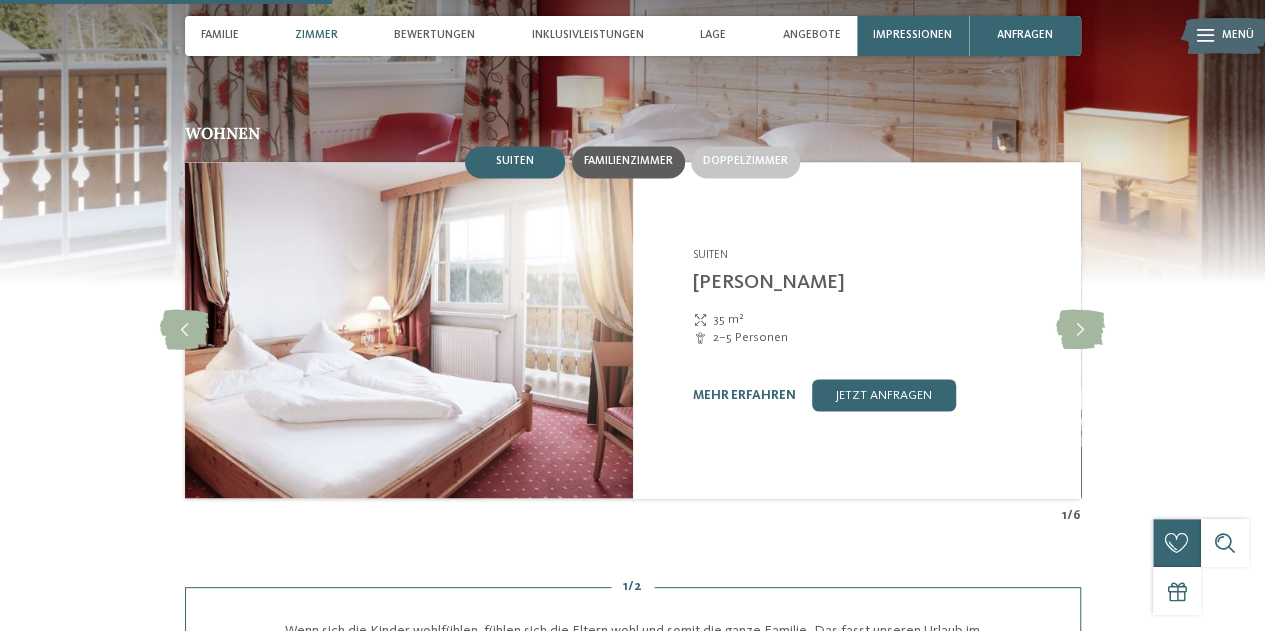 click on "Familienzimmer" at bounding box center [628, 162] 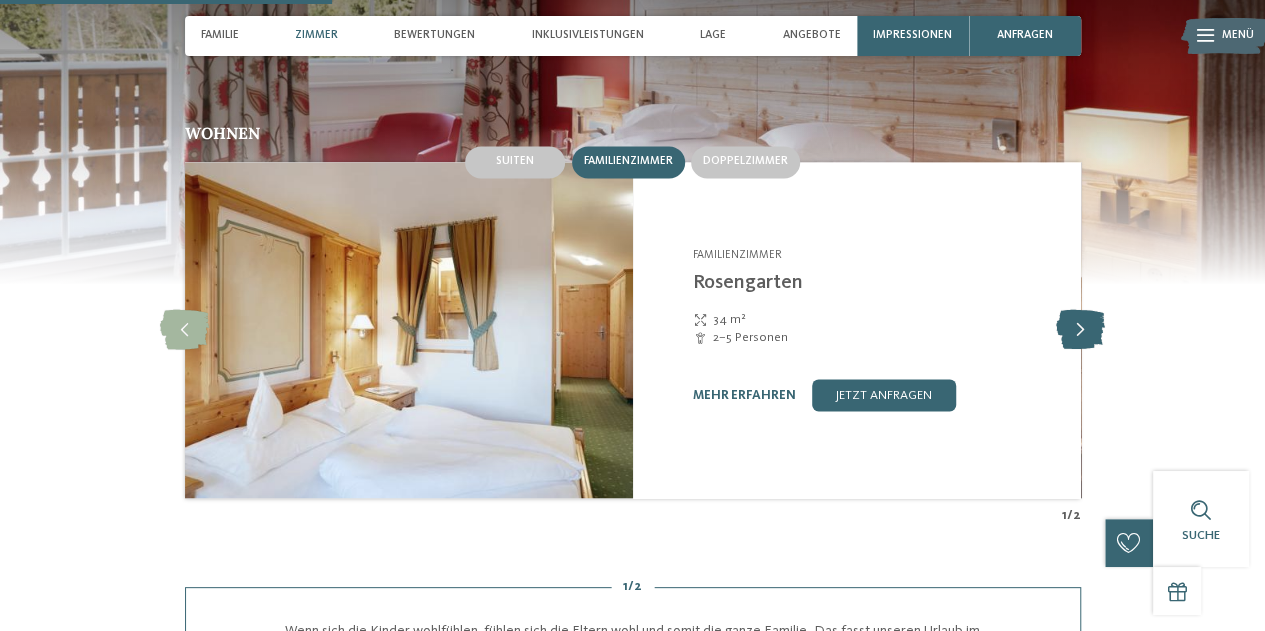 click at bounding box center [1080, 330] 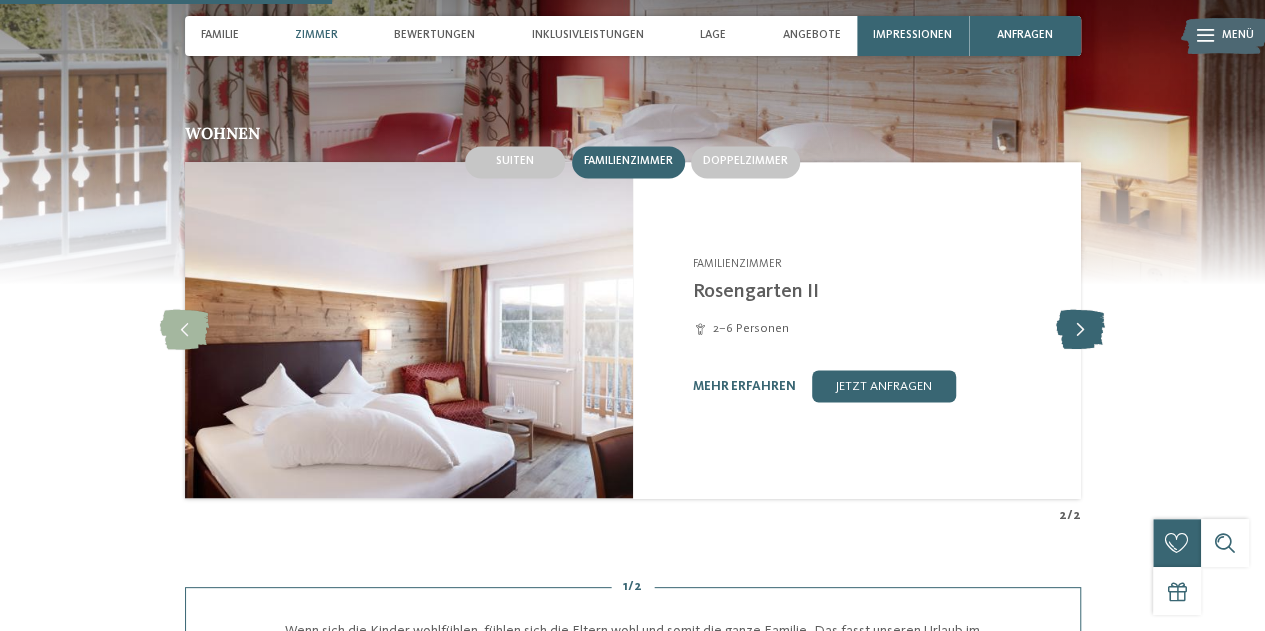 click at bounding box center [1080, 330] 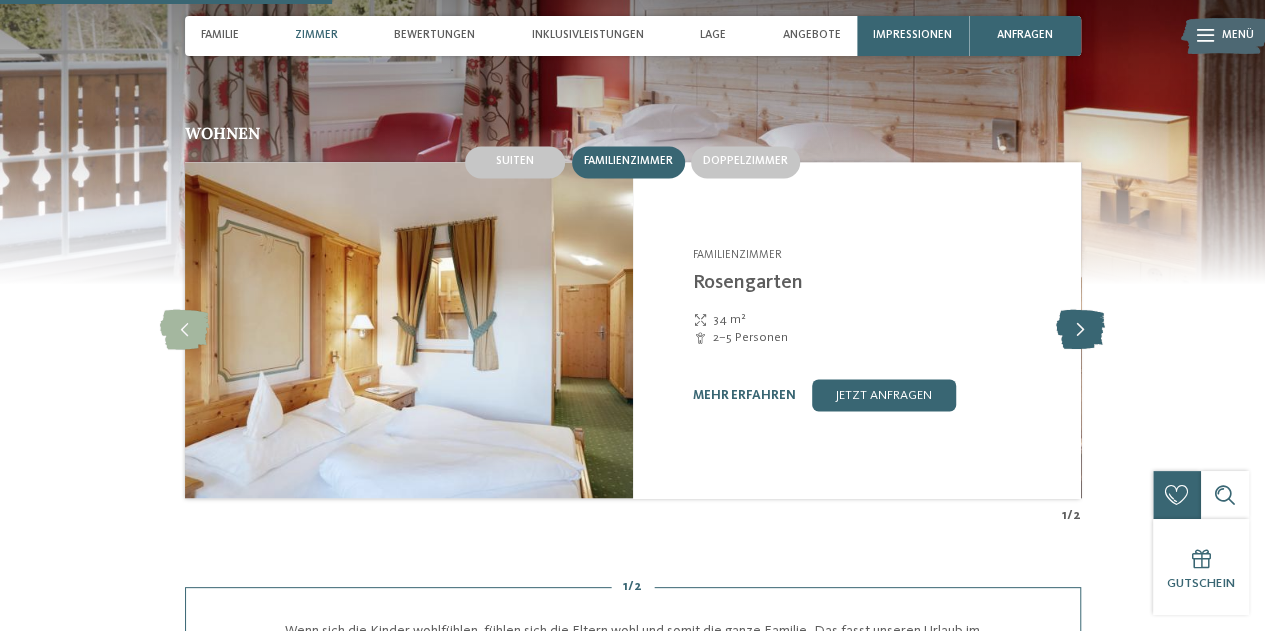 click at bounding box center (1080, 330) 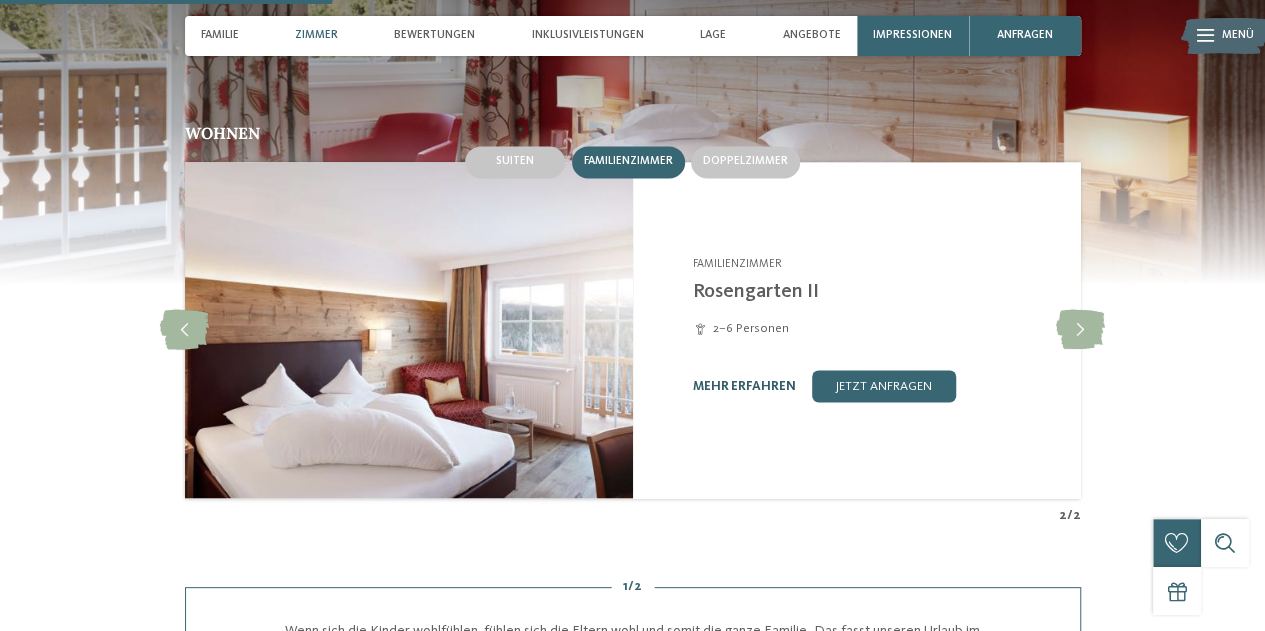 click on "mehr erfahren" at bounding box center [744, 386] 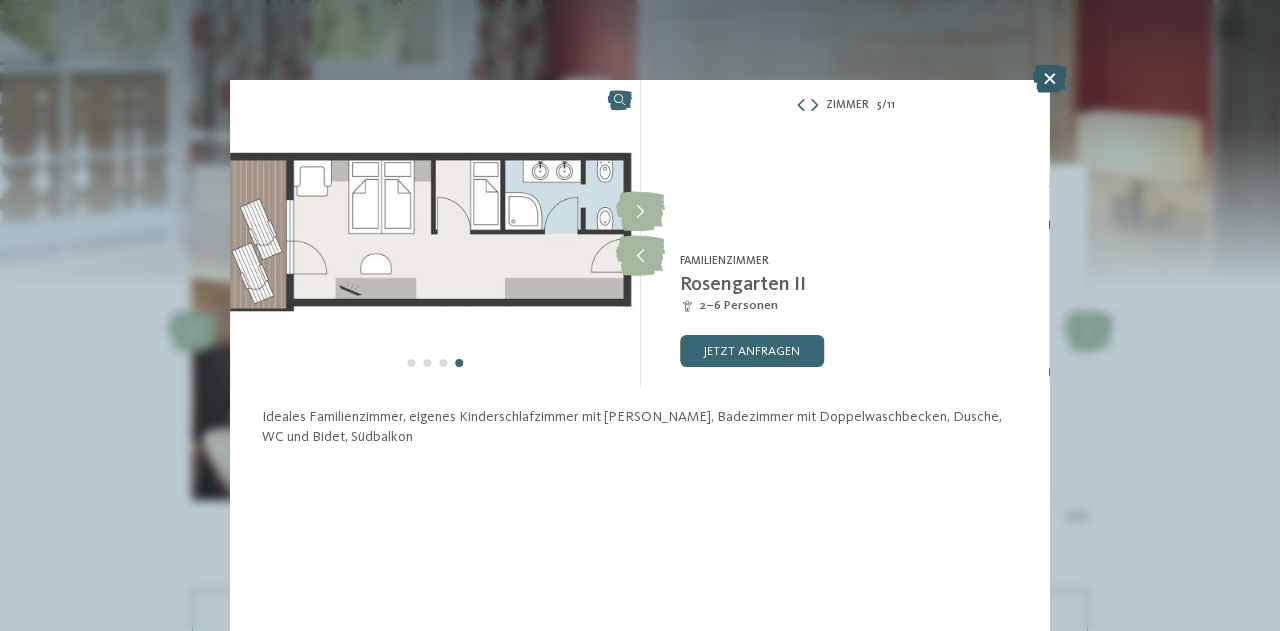 click at bounding box center (1050, 79) 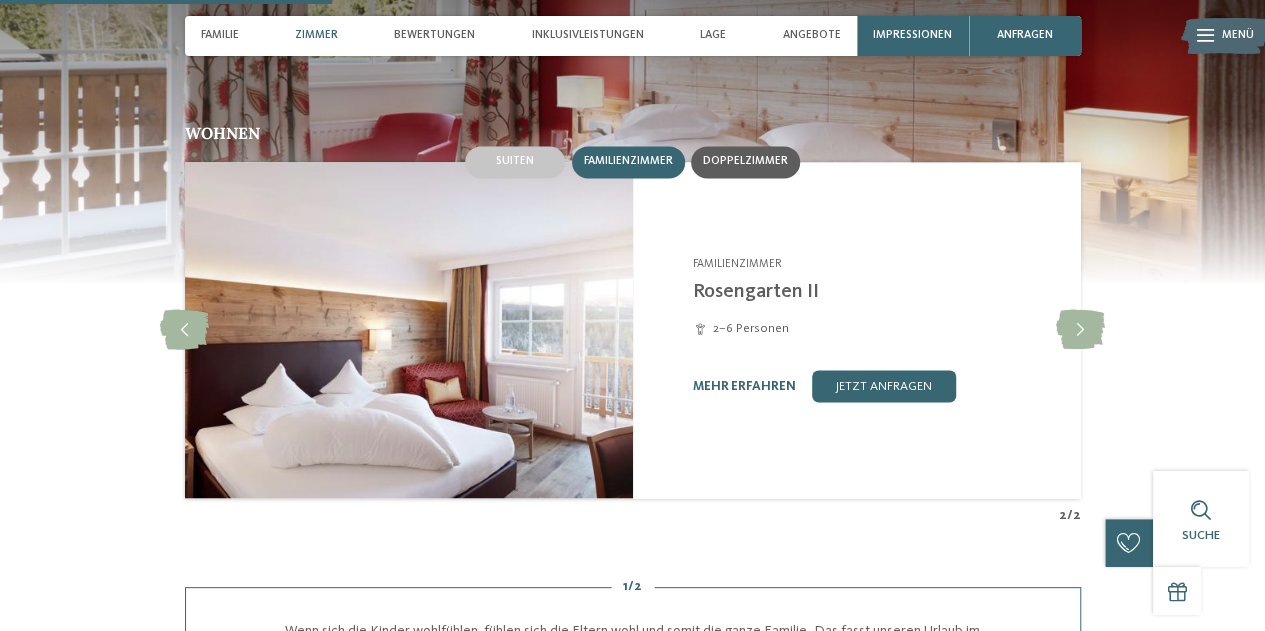 click on "Doppelzimmer" at bounding box center [745, 162] 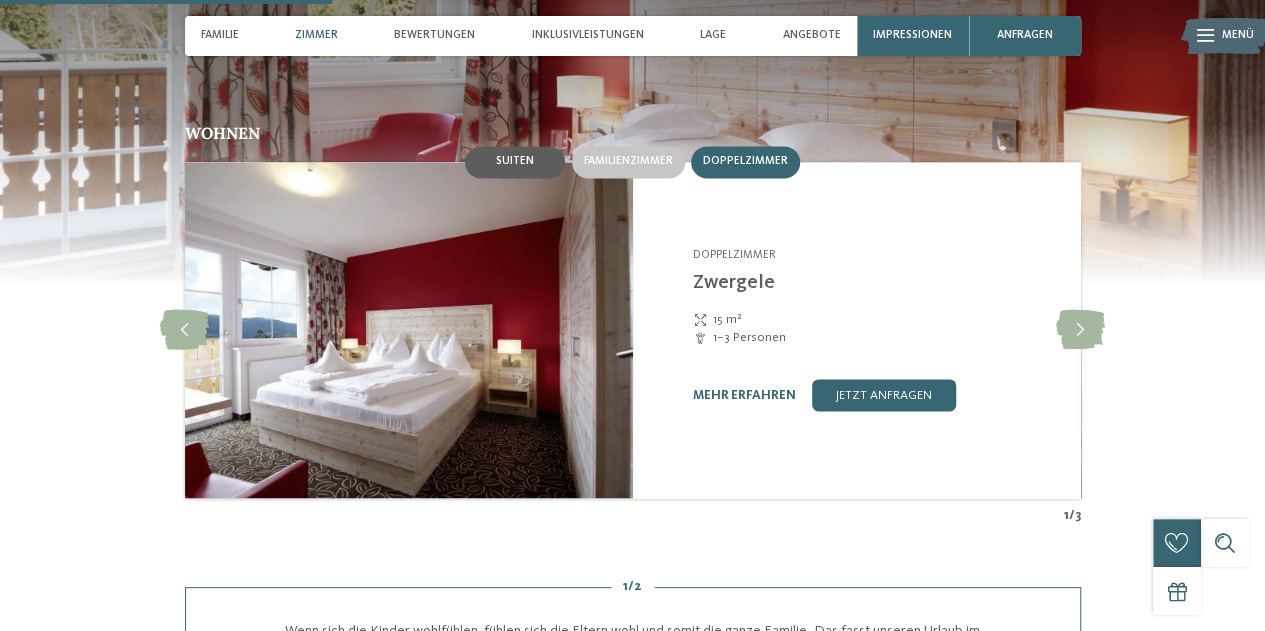 click on "Suiten" at bounding box center [515, 161] 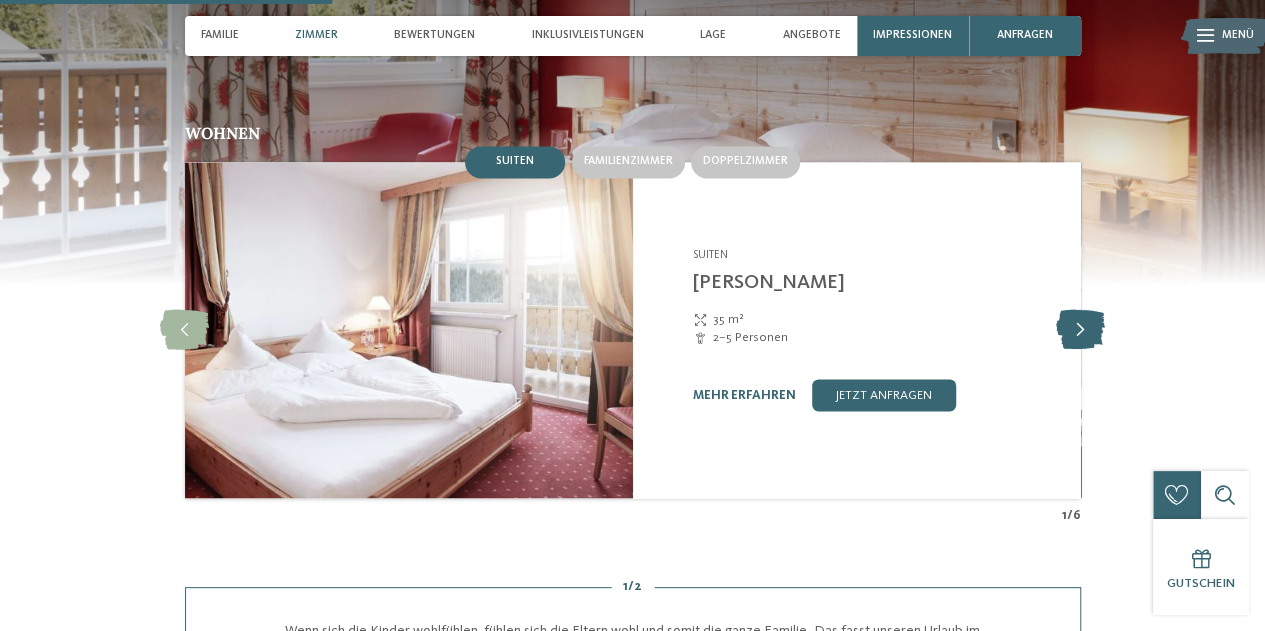 click at bounding box center [1080, 330] 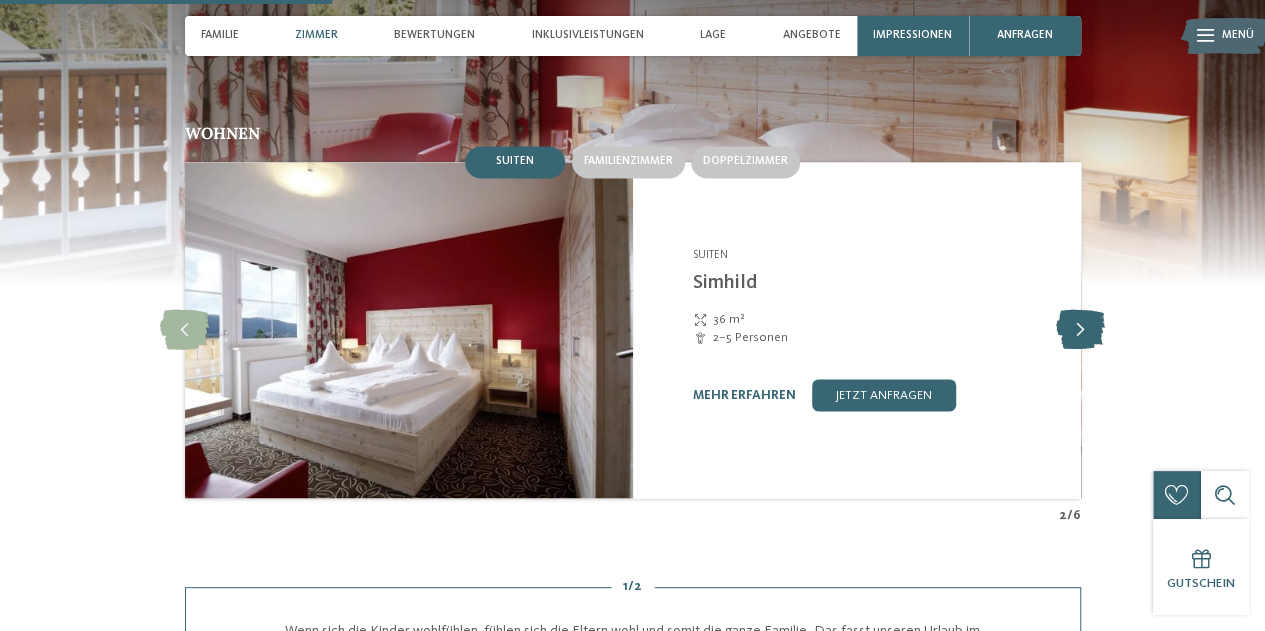 click at bounding box center [1080, 330] 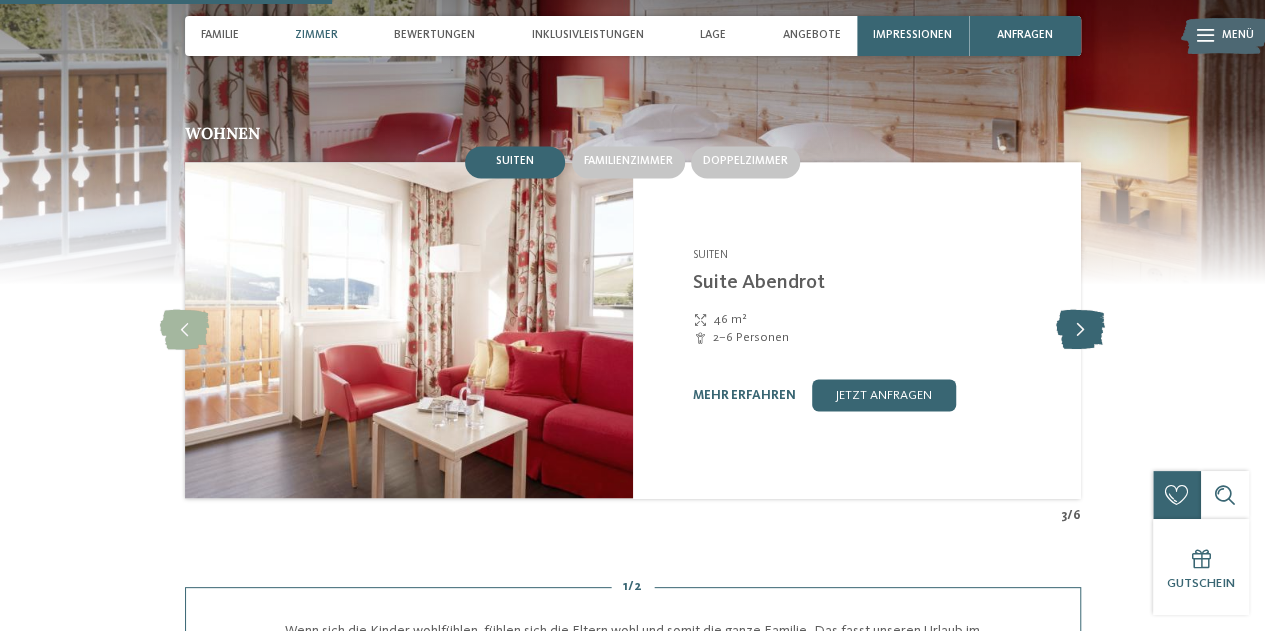 click at bounding box center (1080, 330) 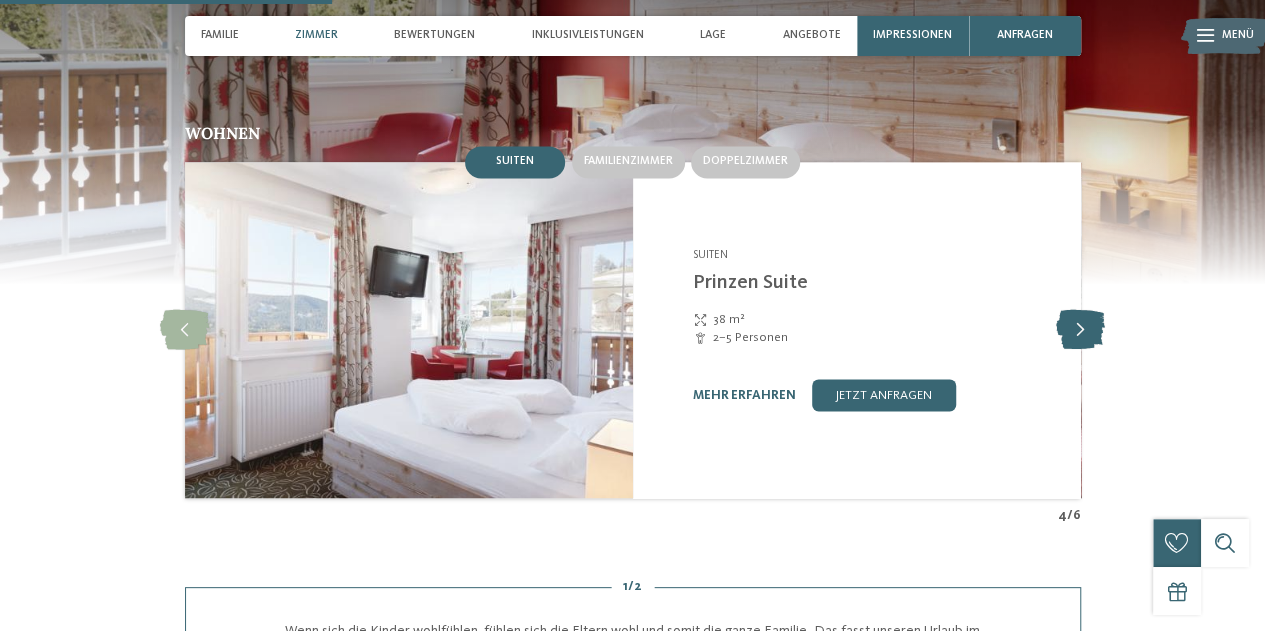 click at bounding box center [1080, 330] 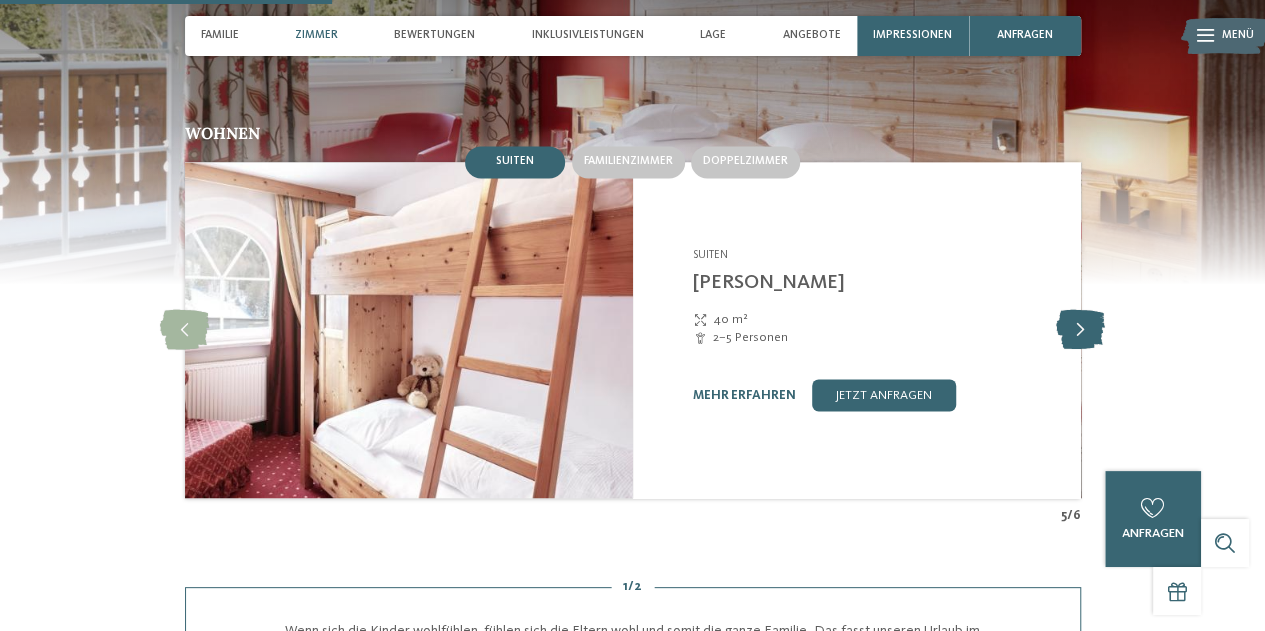 click at bounding box center [1080, 330] 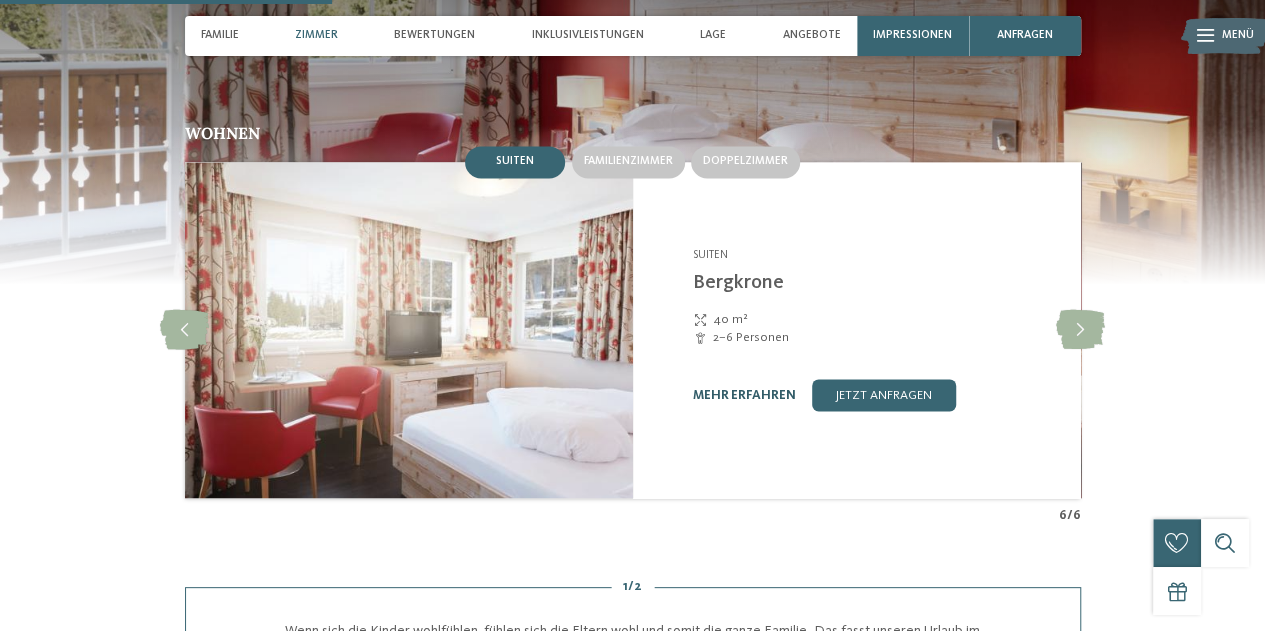 click on "mehr erfahren" at bounding box center [744, 395] 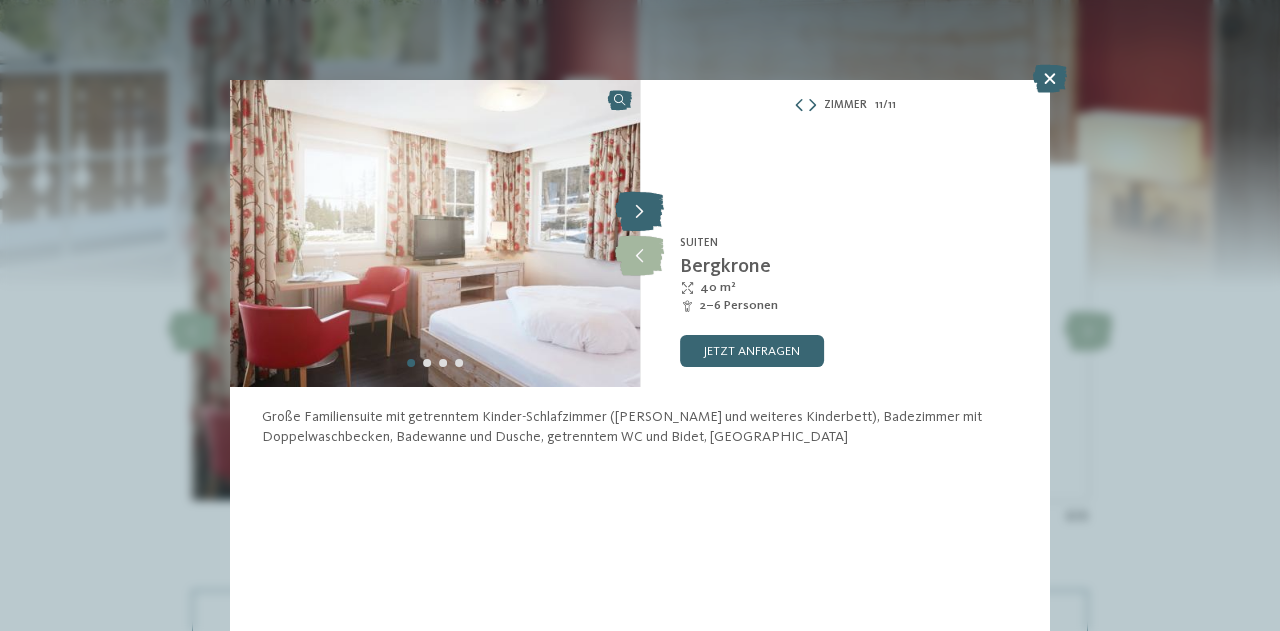click at bounding box center (639, 212) 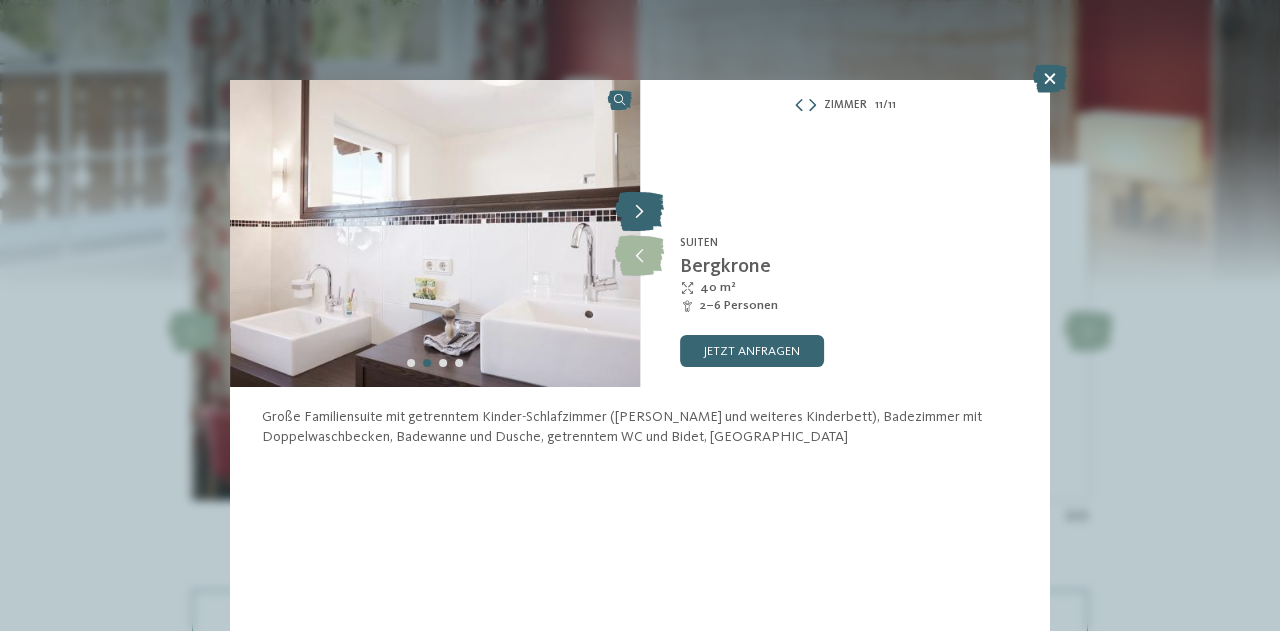 click at bounding box center [639, 212] 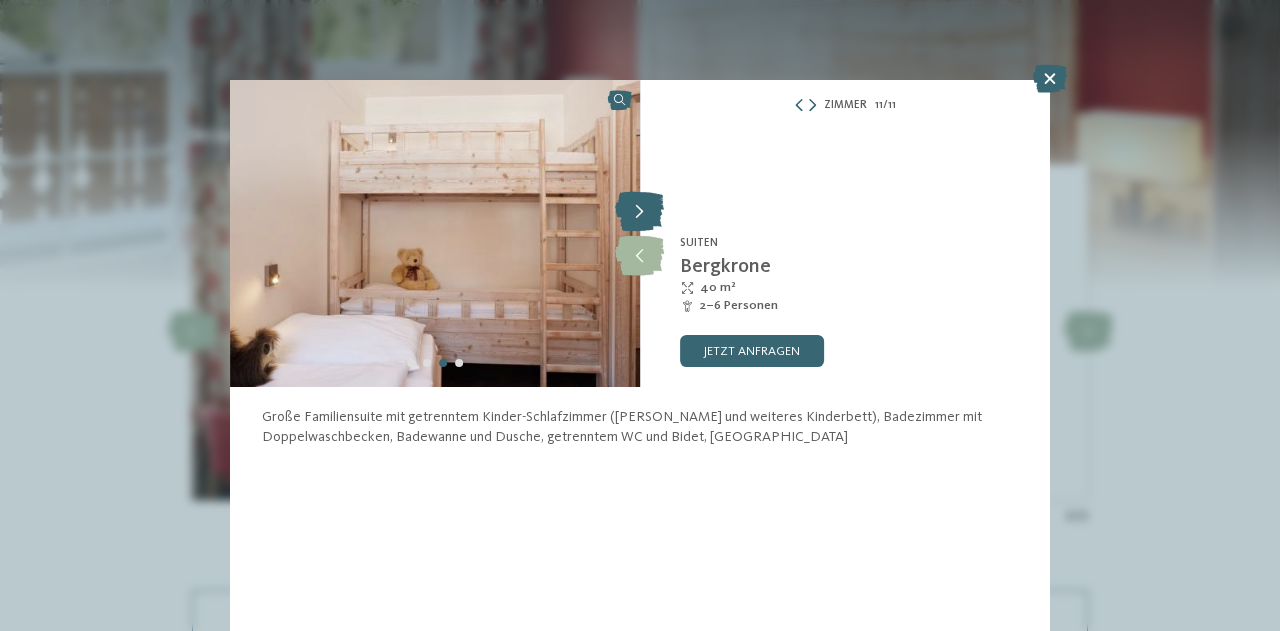 click at bounding box center [639, 212] 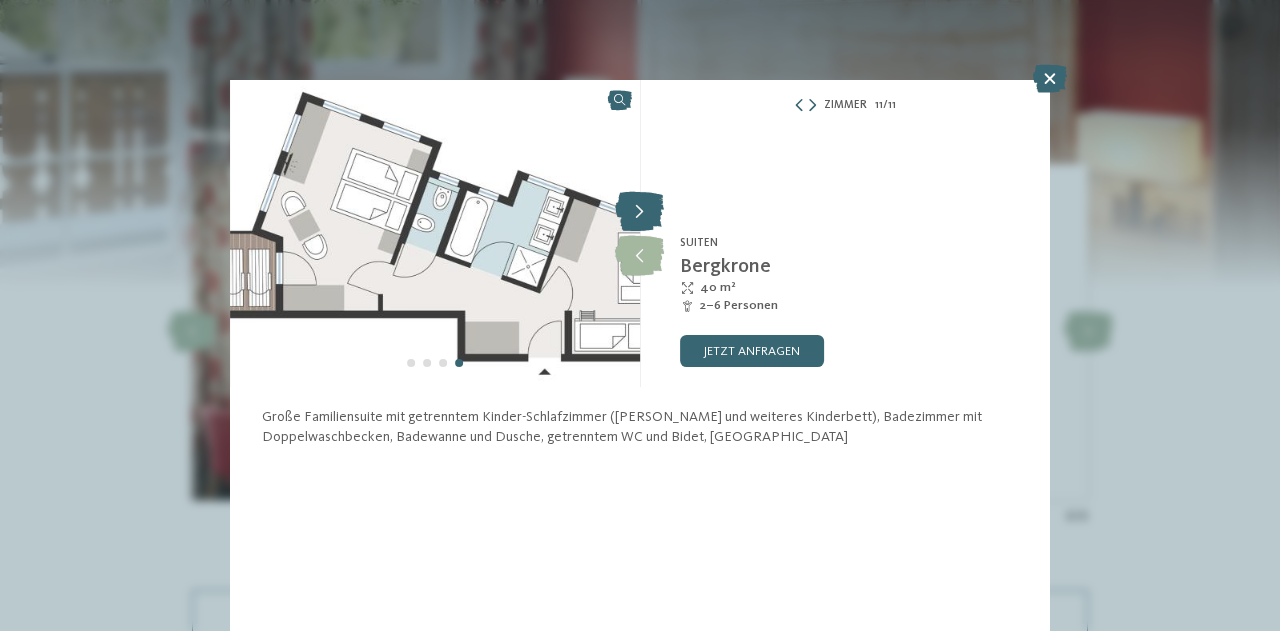 click at bounding box center (639, 212) 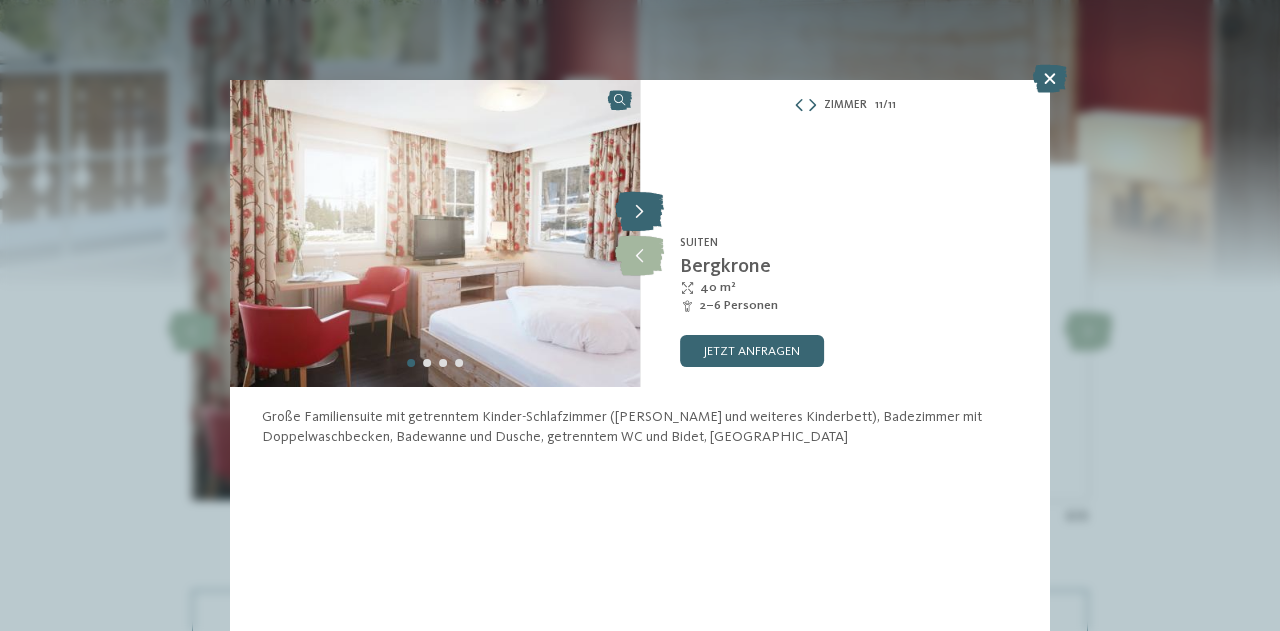 click at bounding box center (639, 212) 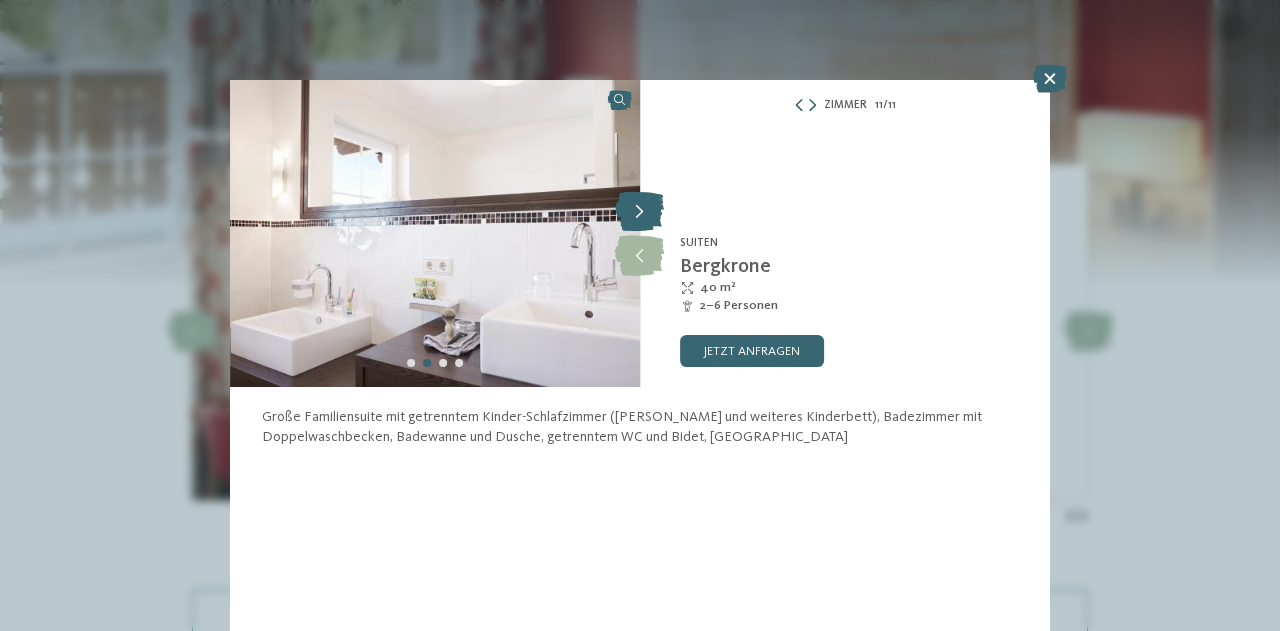 click at bounding box center (639, 212) 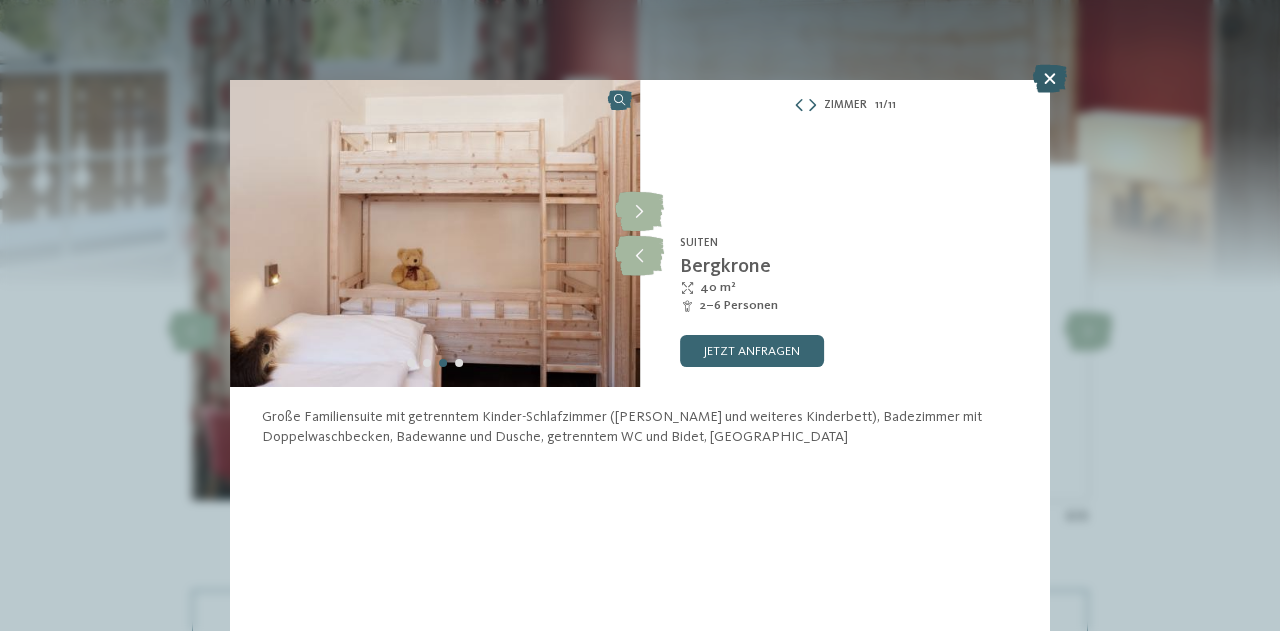 click at bounding box center [1050, 79] 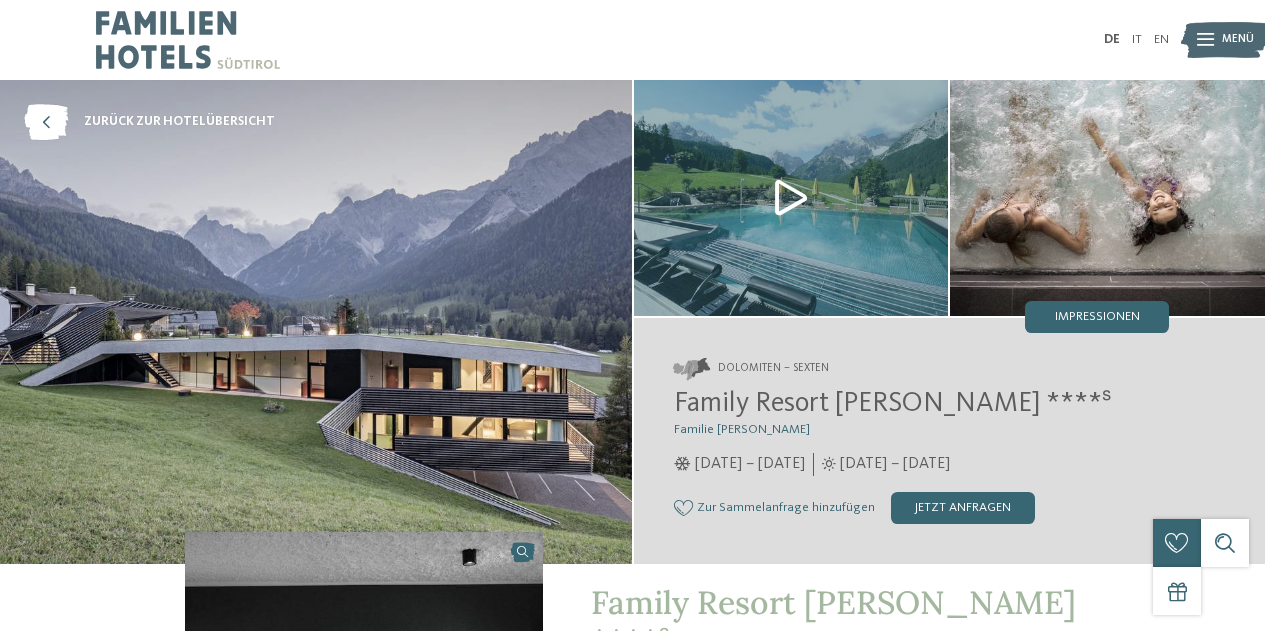 scroll, scrollTop: 0, scrollLeft: 0, axis: both 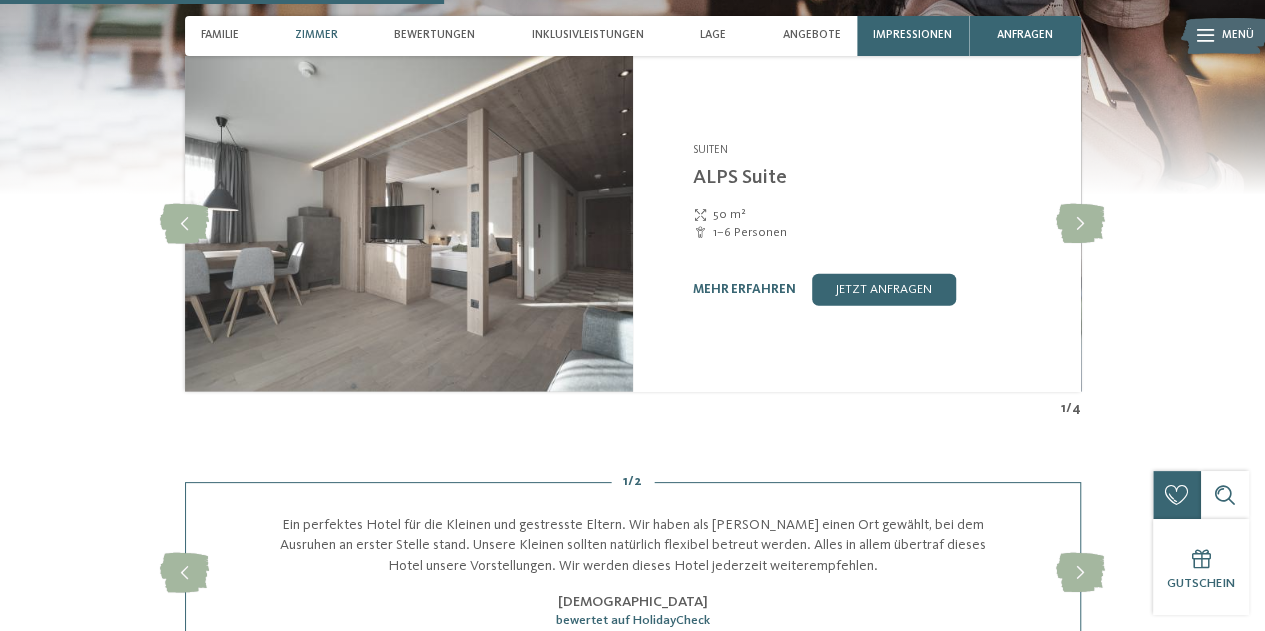 click on "Zimmer" at bounding box center [316, 35] 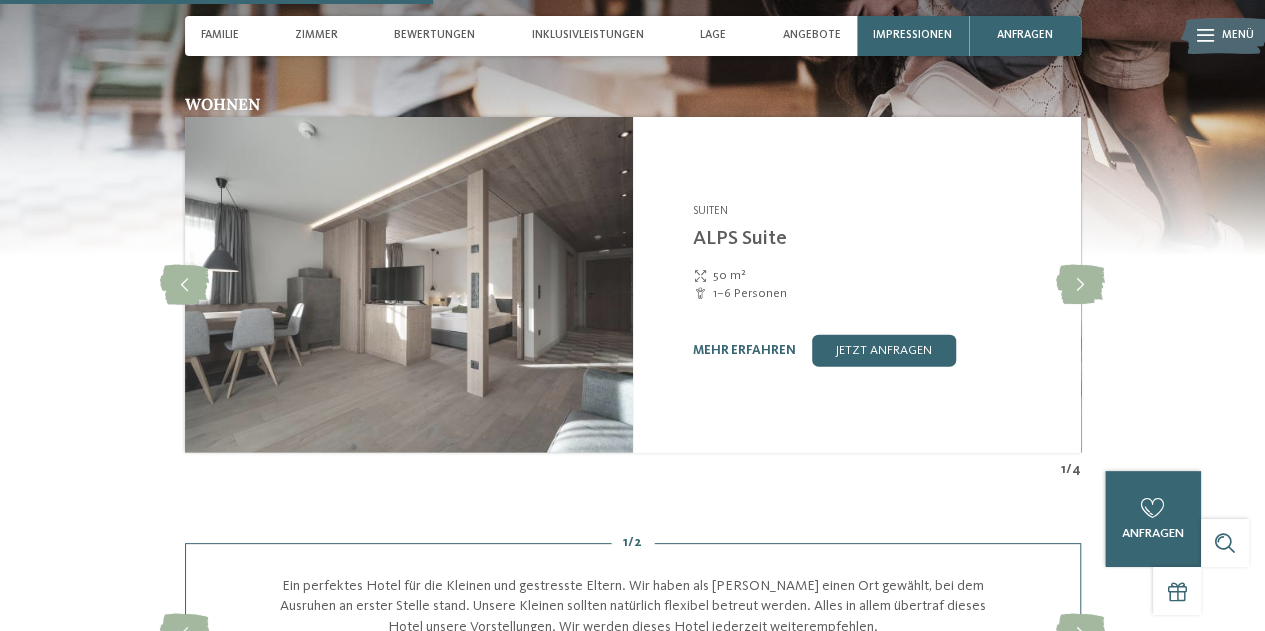 scroll, scrollTop: 2318, scrollLeft: 0, axis: vertical 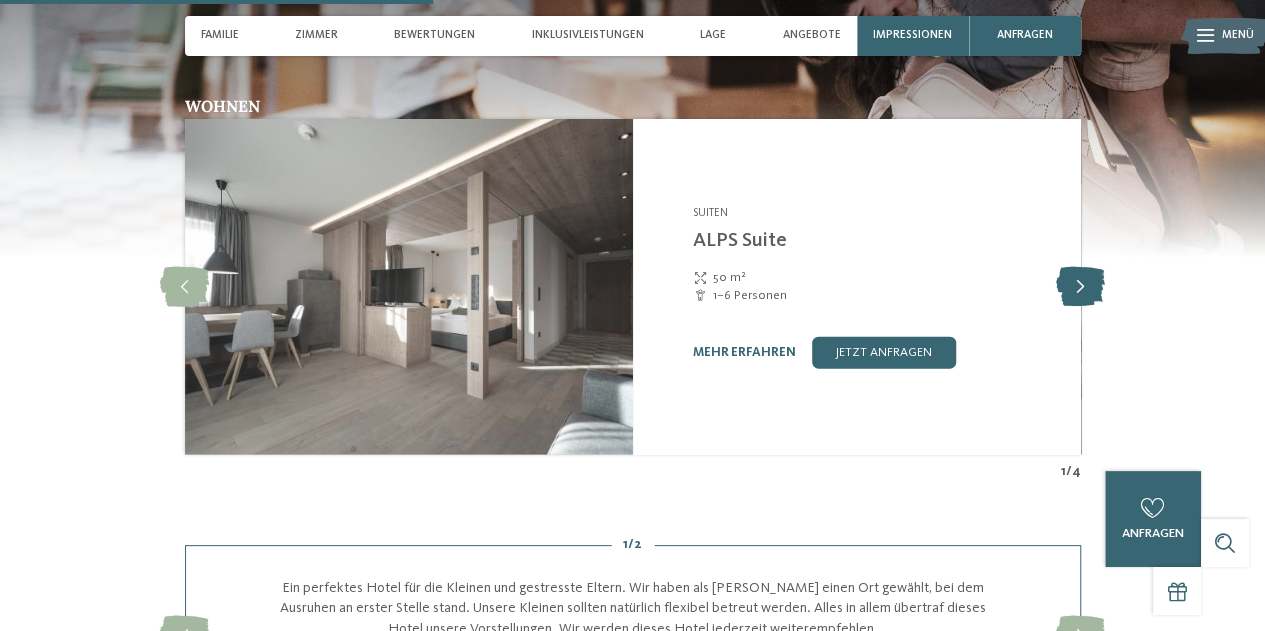click at bounding box center [1080, 287] 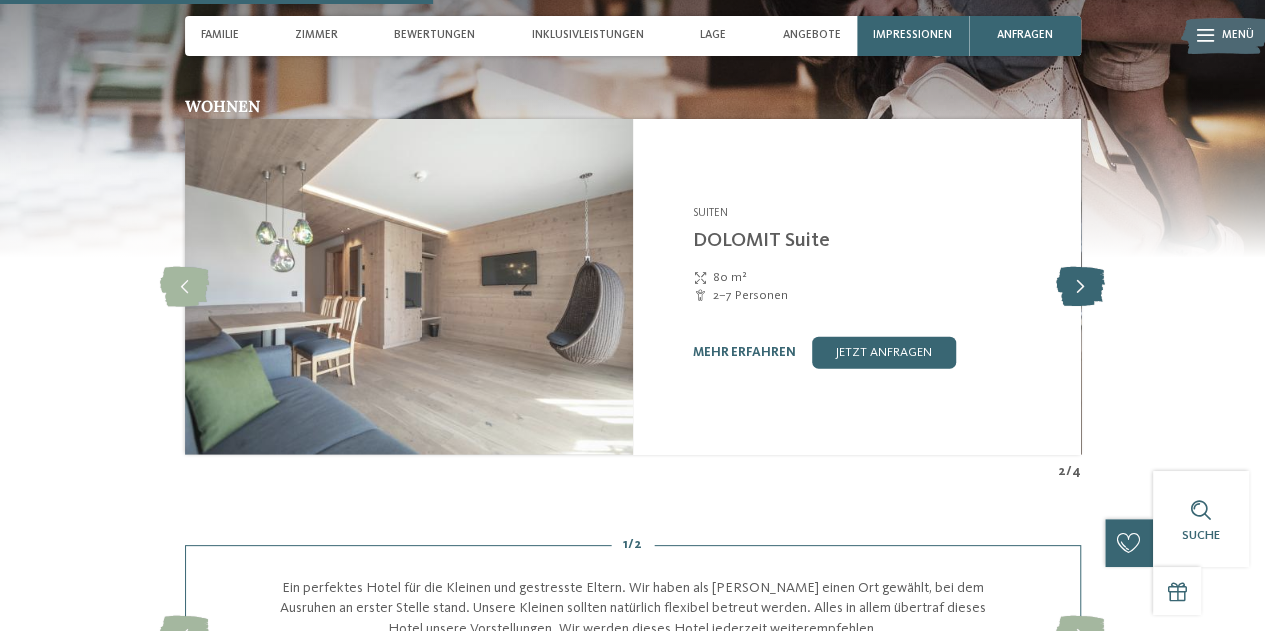 click at bounding box center [1080, 287] 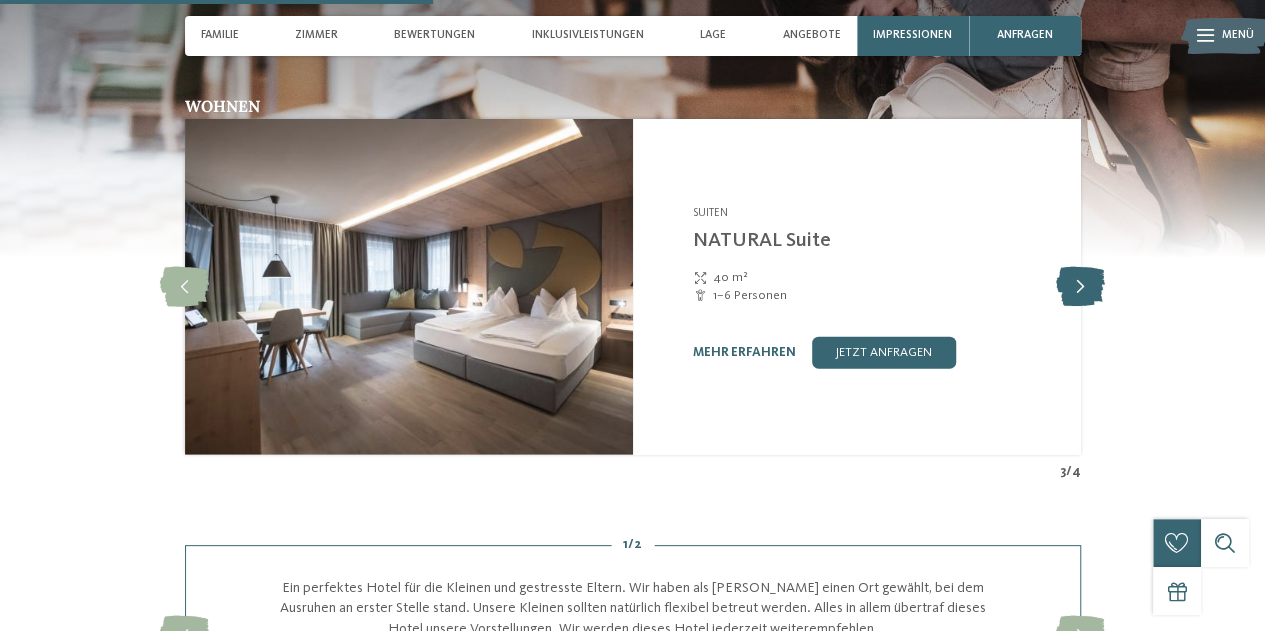 click at bounding box center (1080, 287) 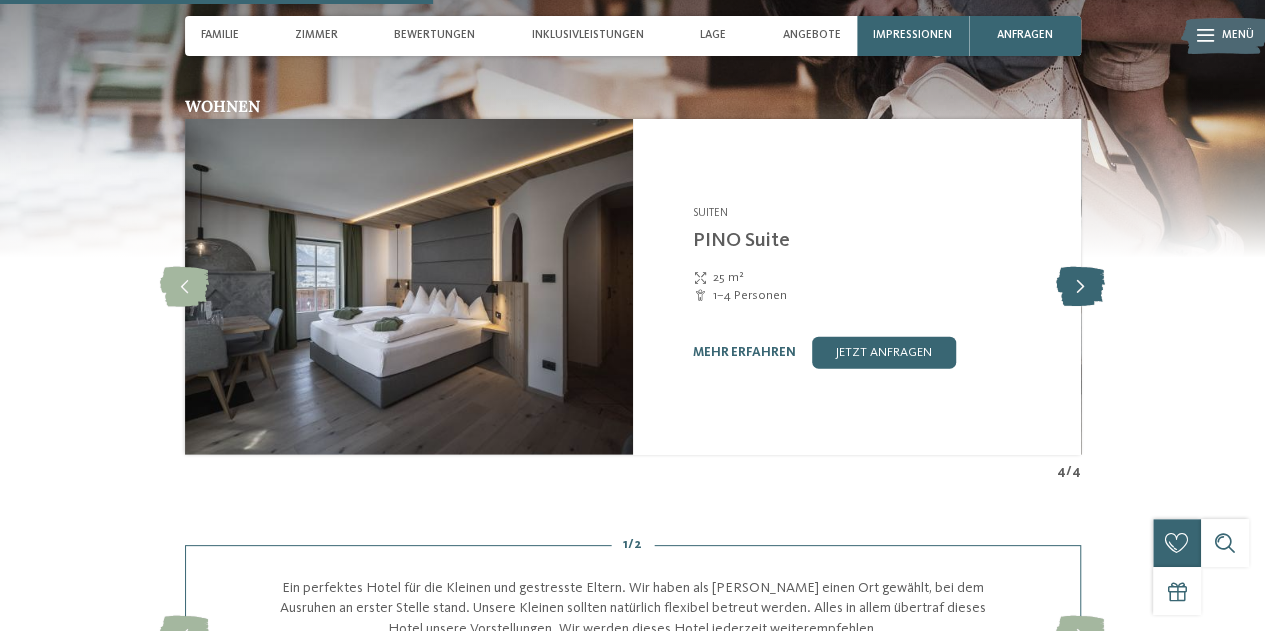 click at bounding box center (1080, 287) 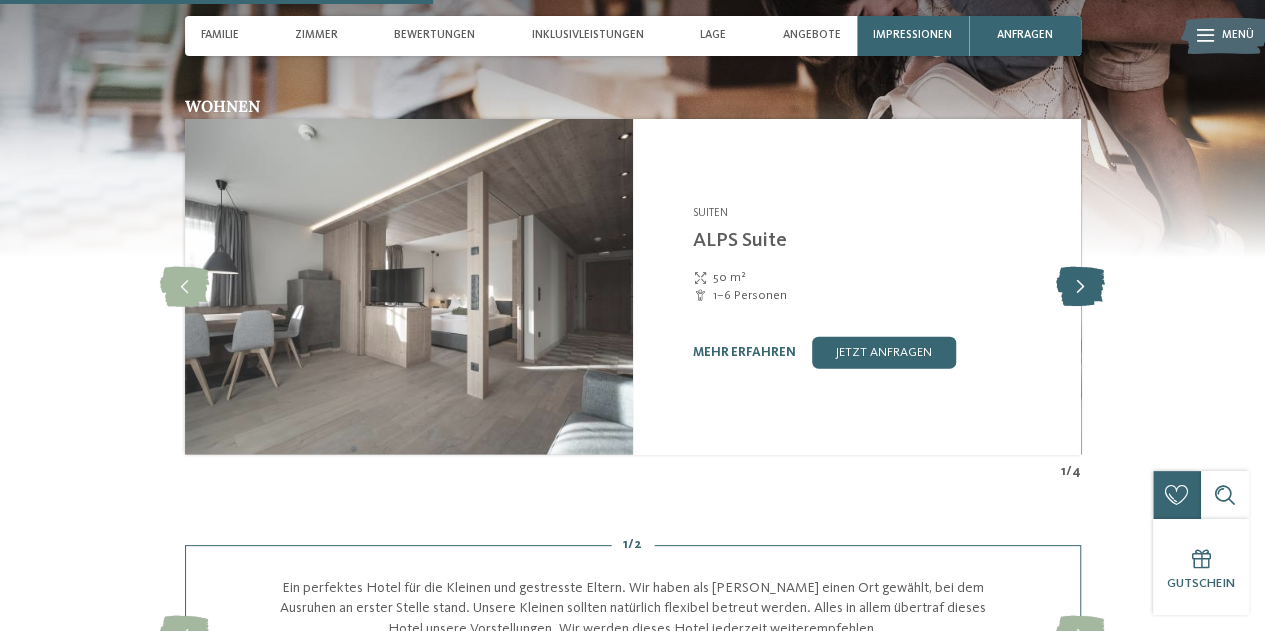 click at bounding box center [1080, 287] 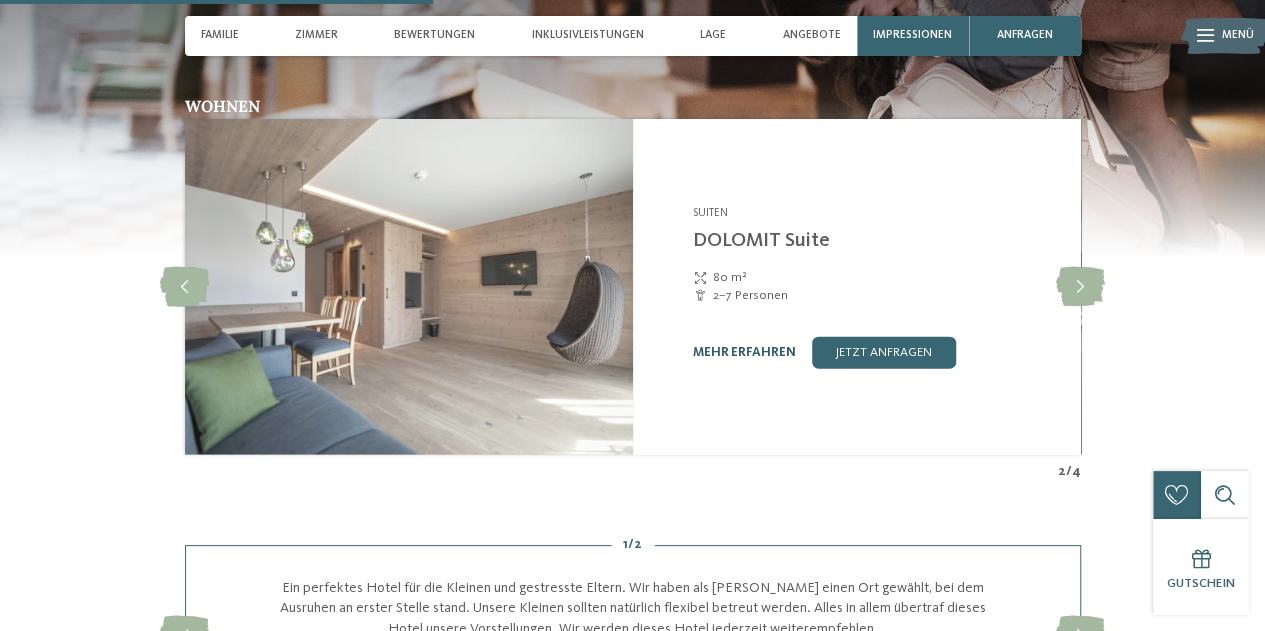 click on "mehr erfahren" at bounding box center [744, 352] 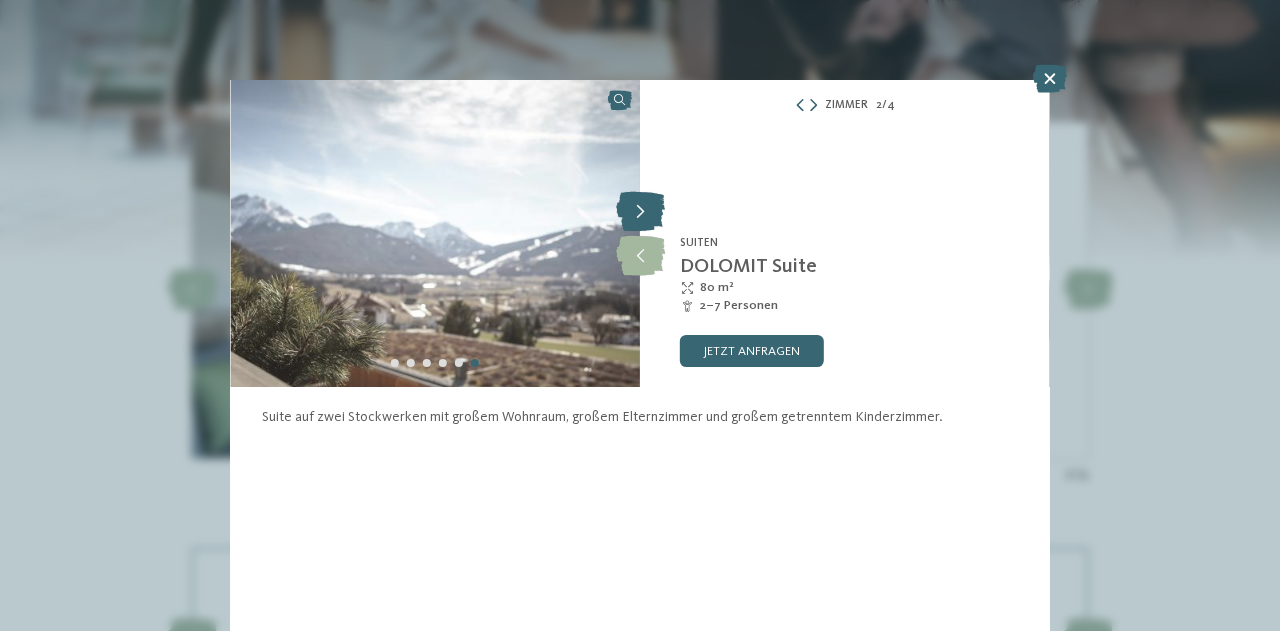 click at bounding box center (640, 212) 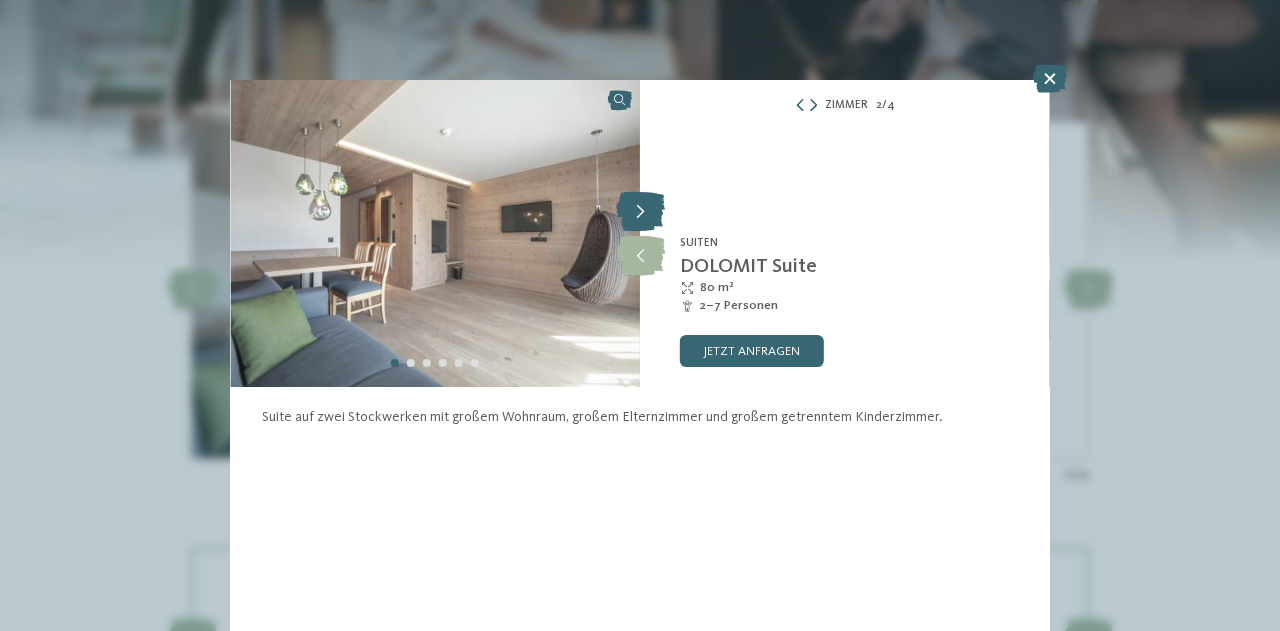 click at bounding box center [640, 212] 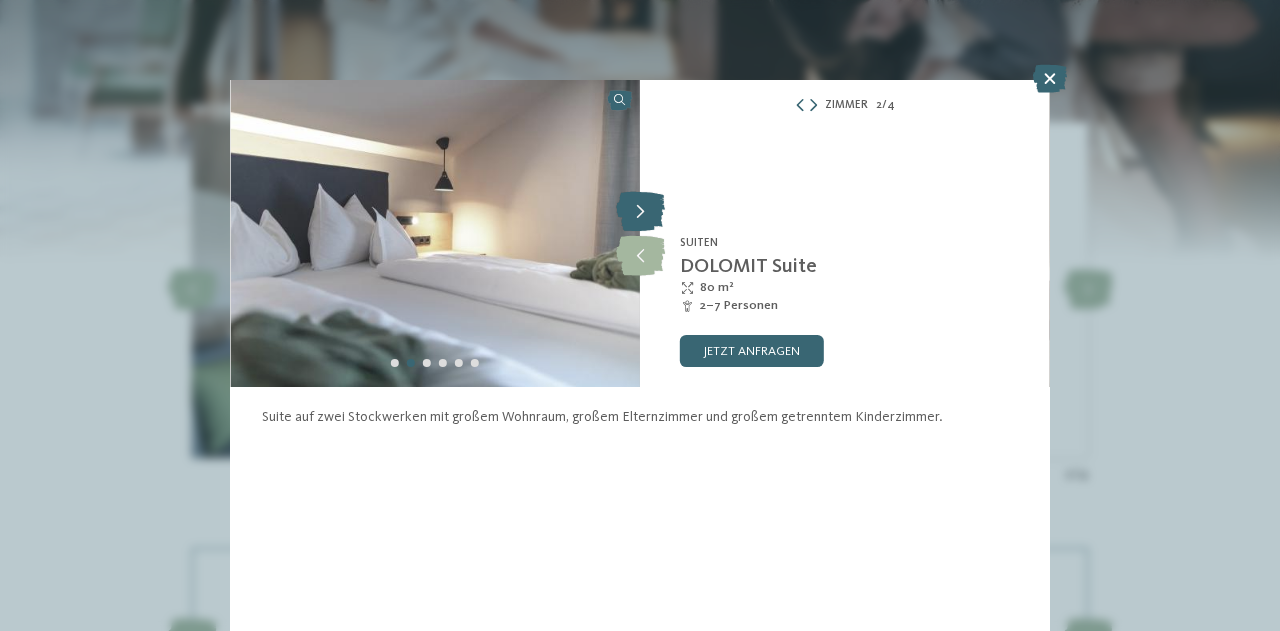 click at bounding box center (640, 212) 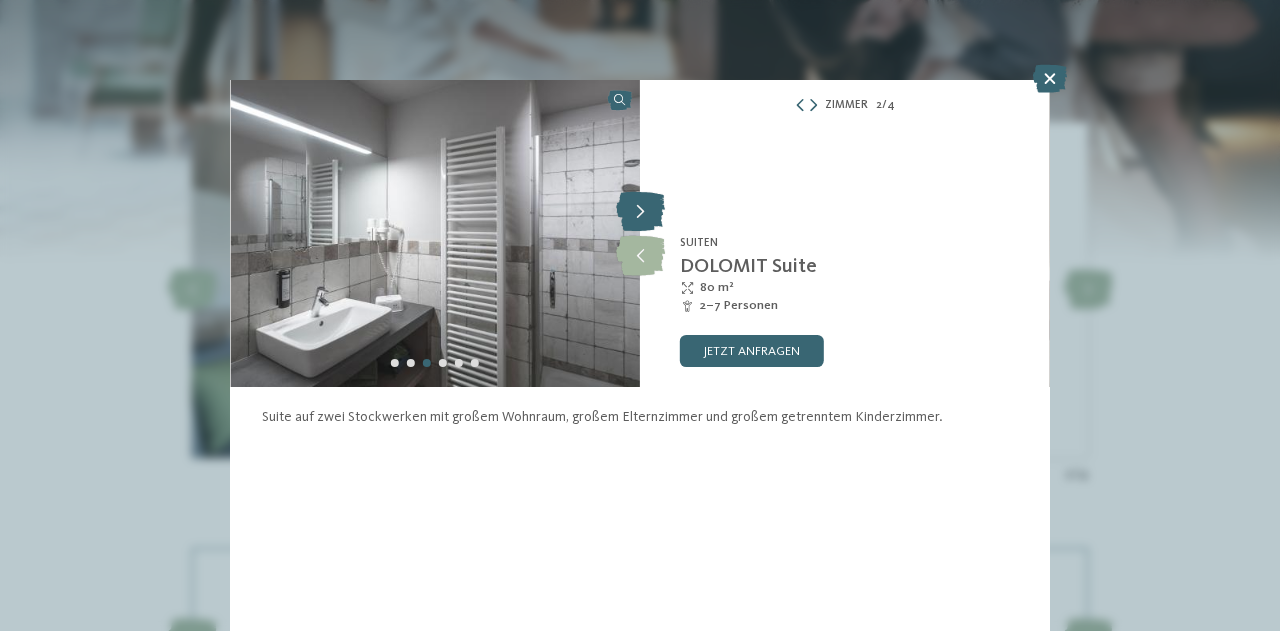click at bounding box center (640, 212) 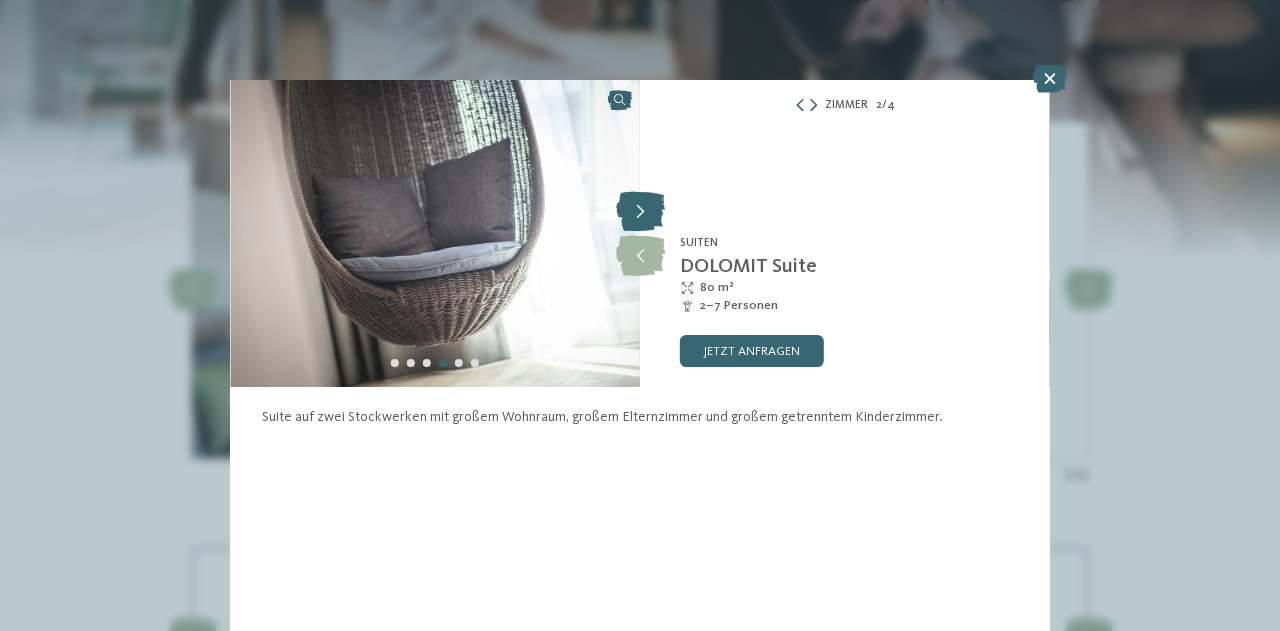 click at bounding box center (640, 212) 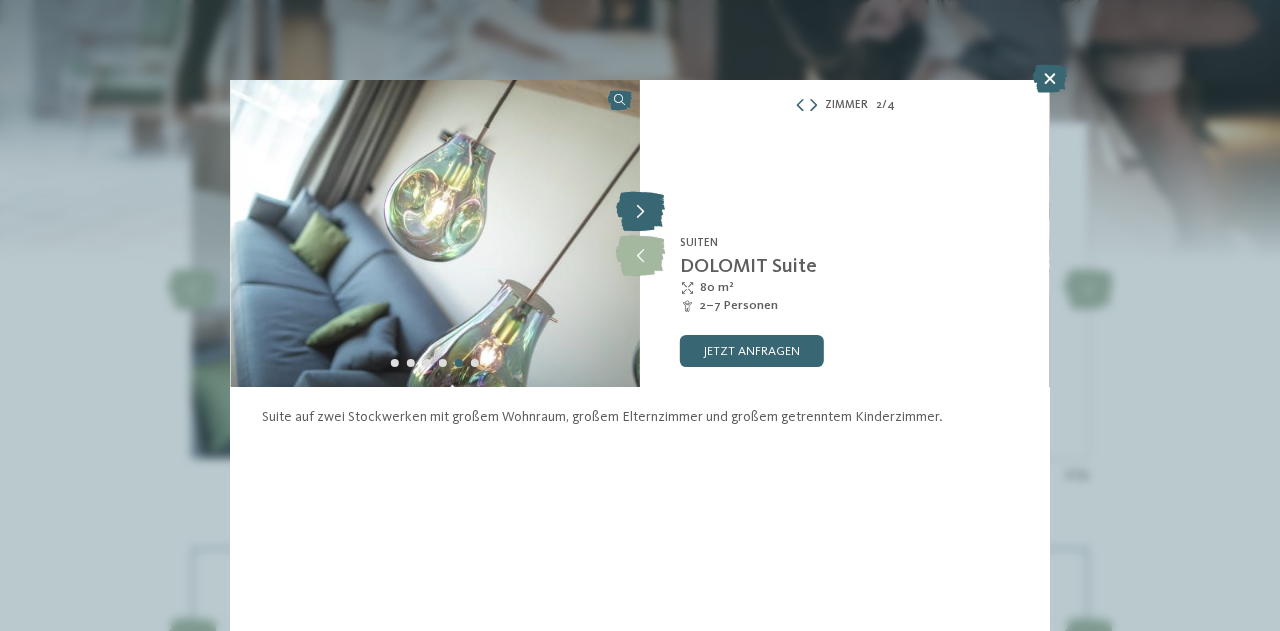 click at bounding box center (640, 212) 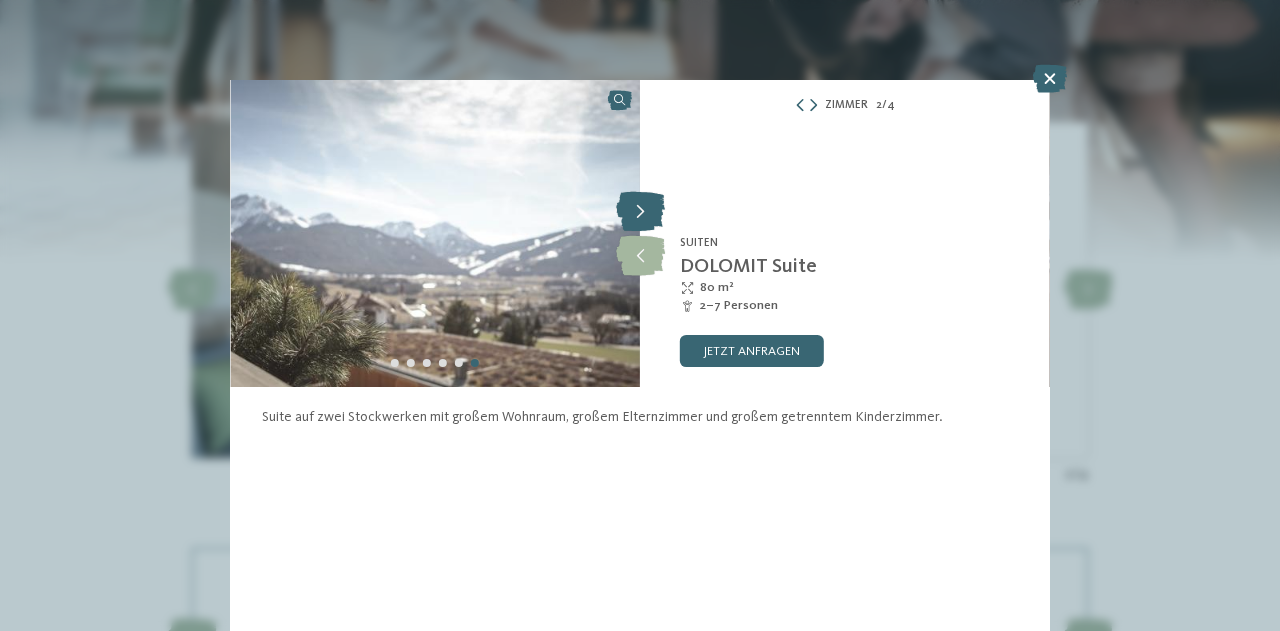 click at bounding box center [640, 212] 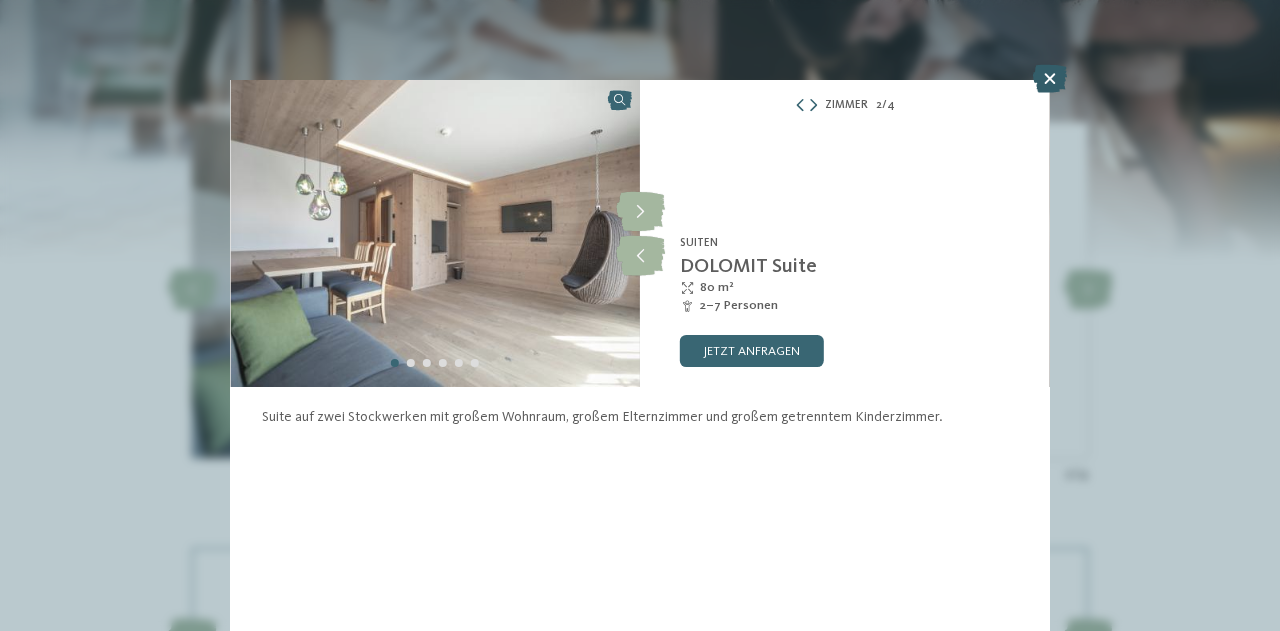 click at bounding box center (1050, 79) 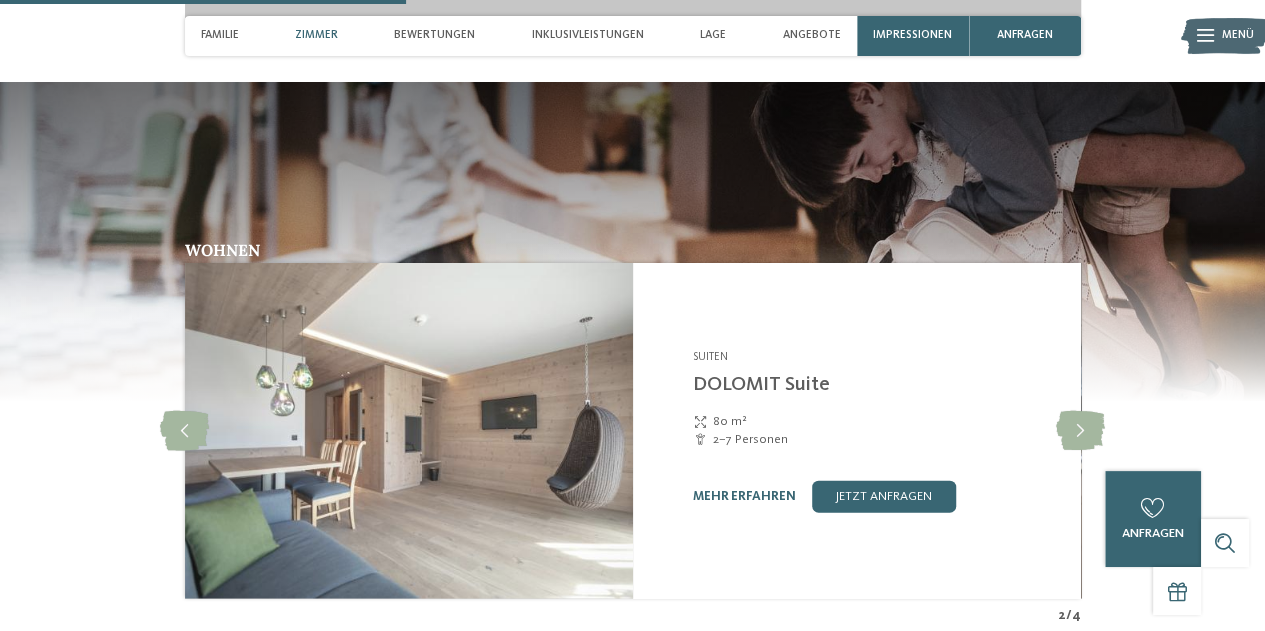 scroll, scrollTop: 2170, scrollLeft: 0, axis: vertical 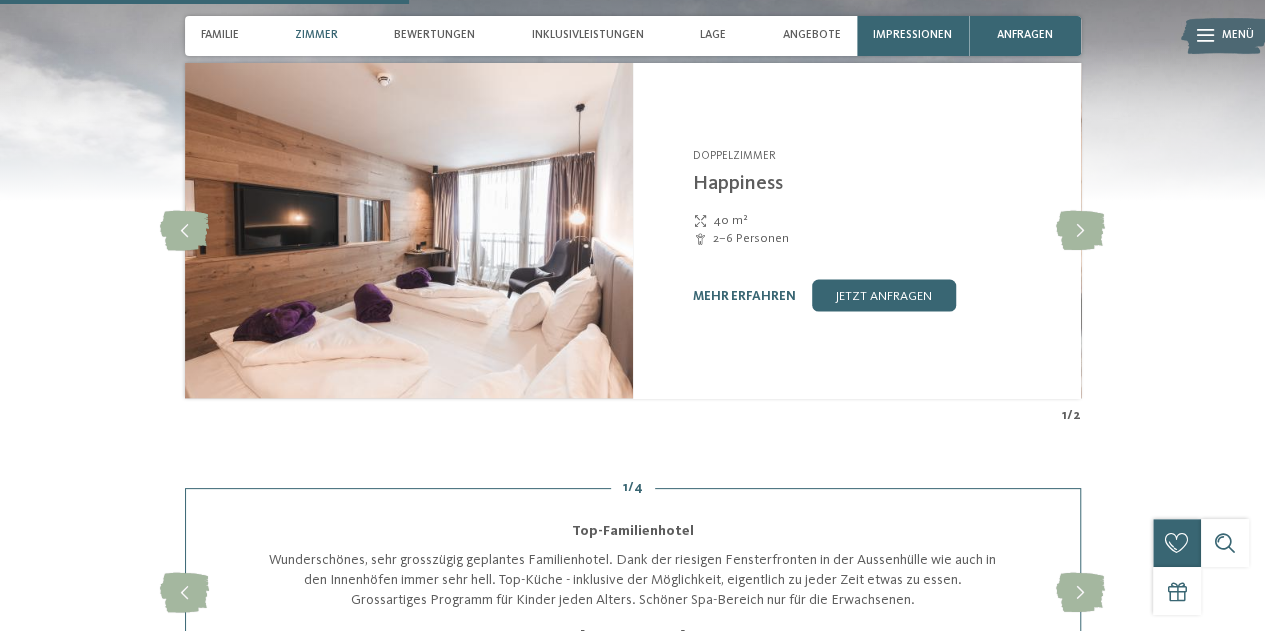 click on "Zimmer" at bounding box center [316, 35] 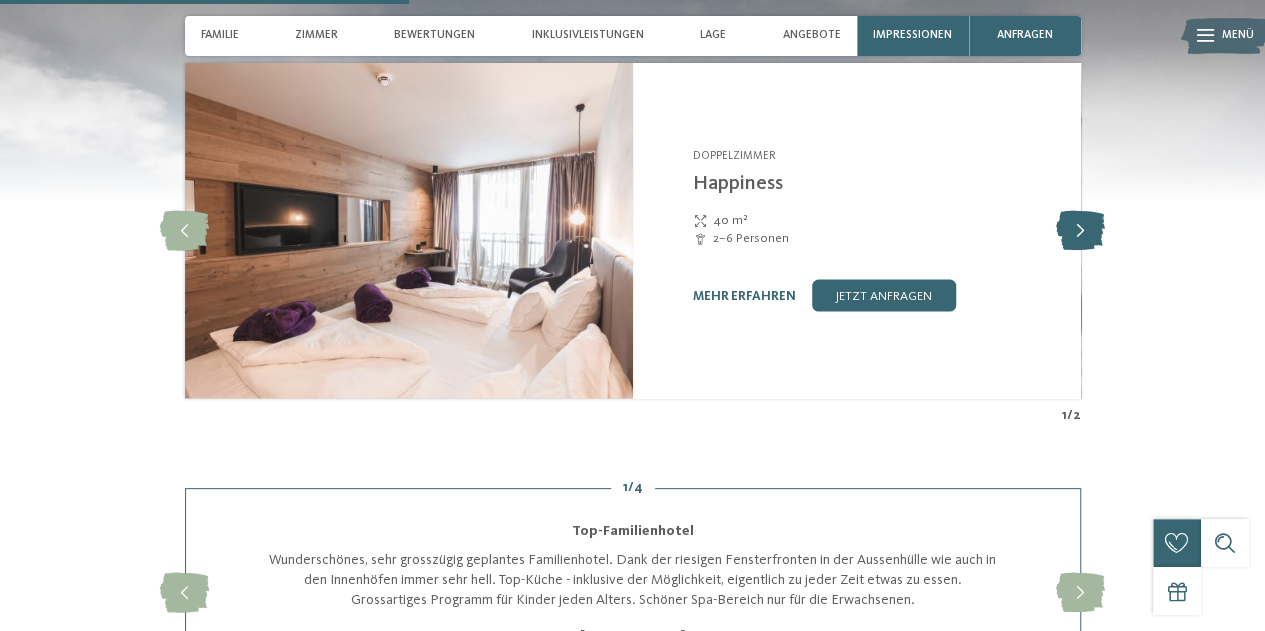click at bounding box center [1080, 231] 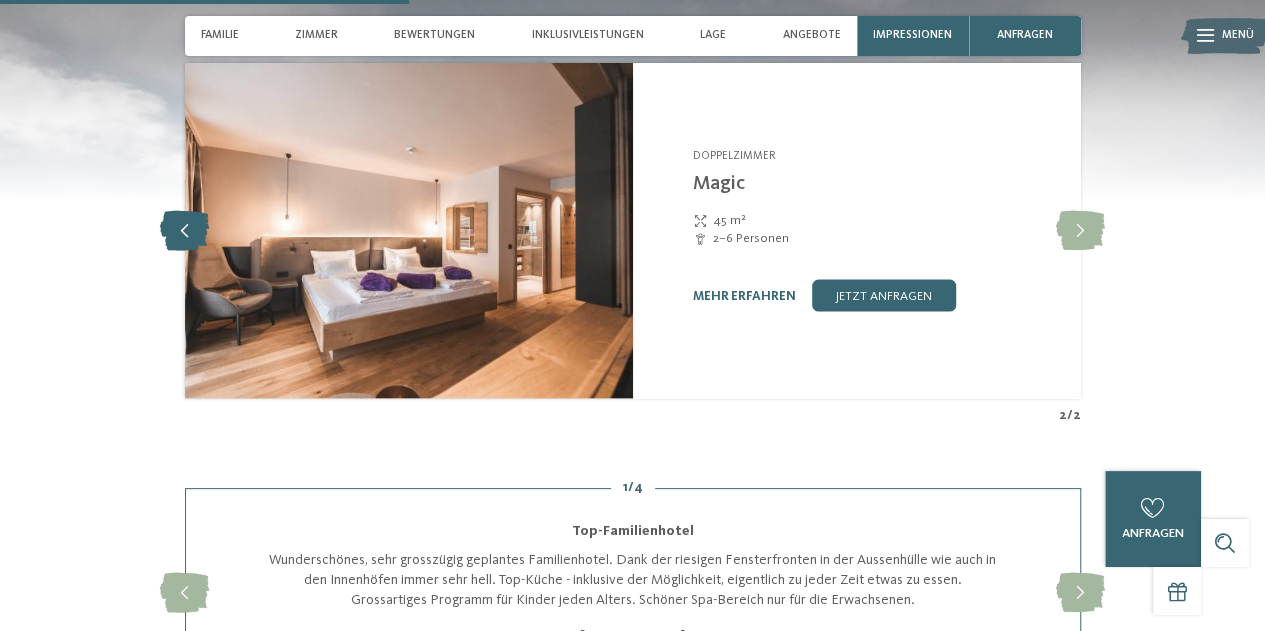 click at bounding box center (184, 231) 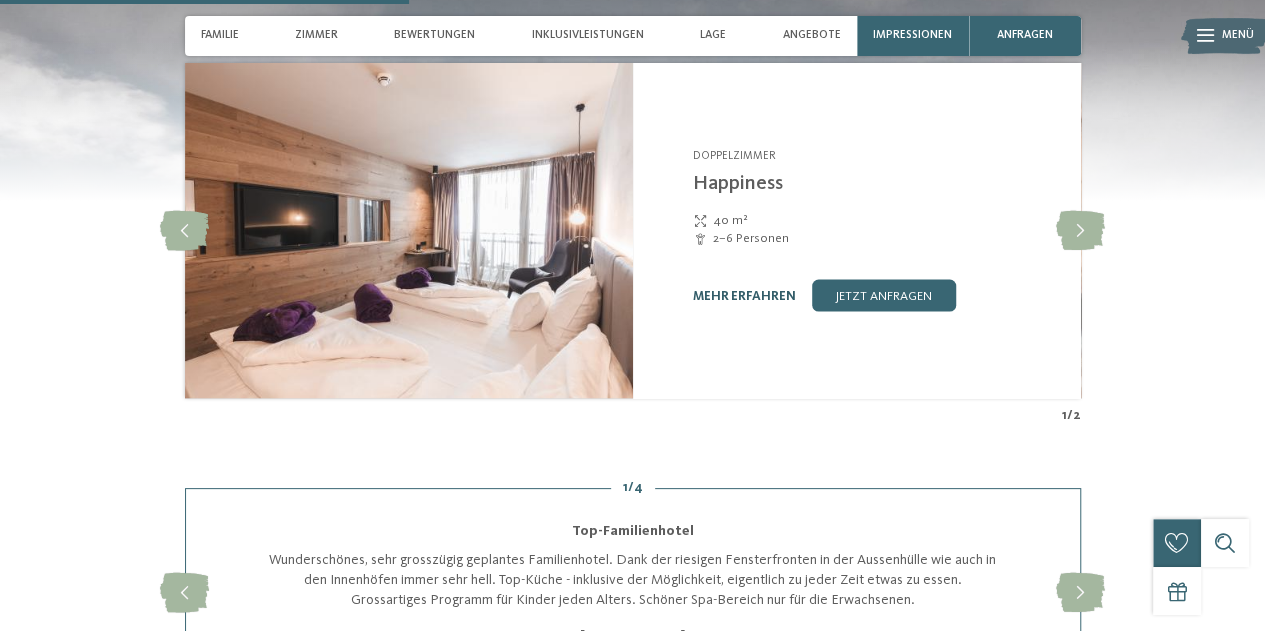 click on "mehr erfahren" at bounding box center [744, 296] 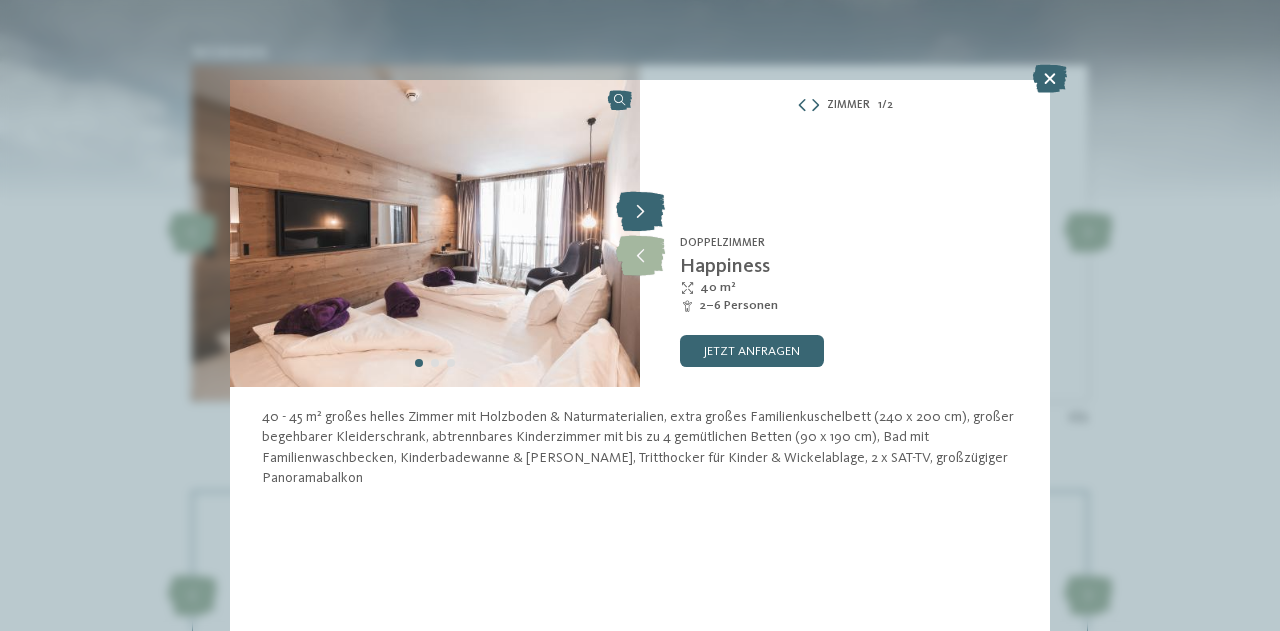 click at bounding box center (640, 212) 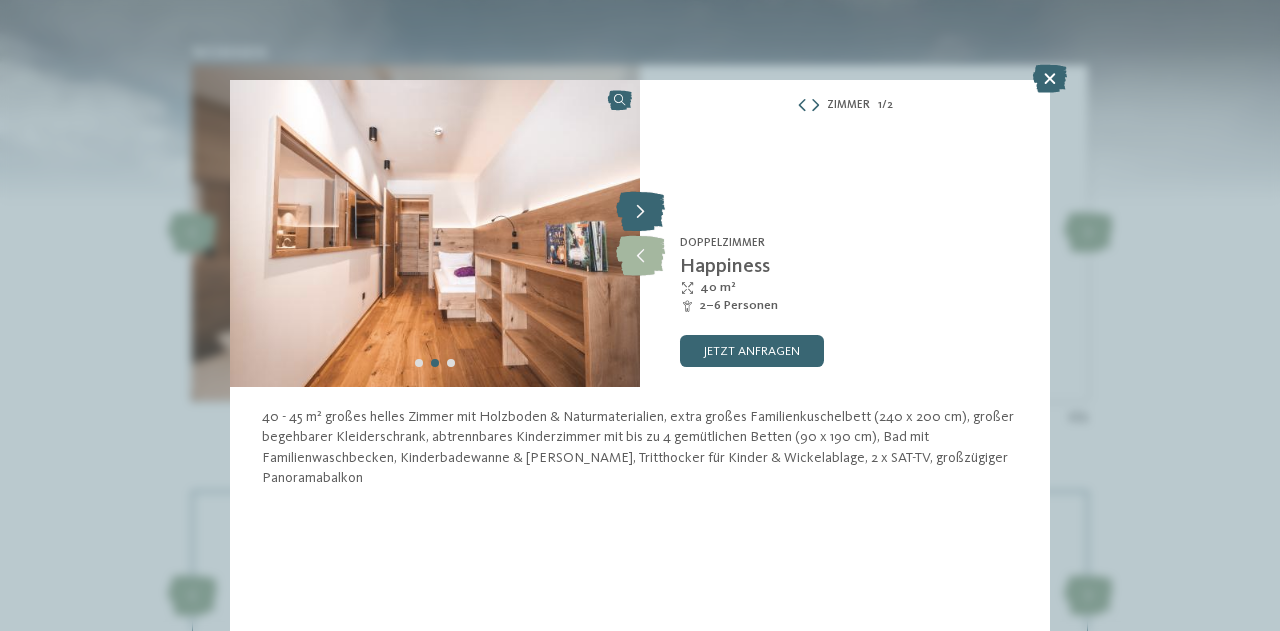 click at bounding box center (640, 212) 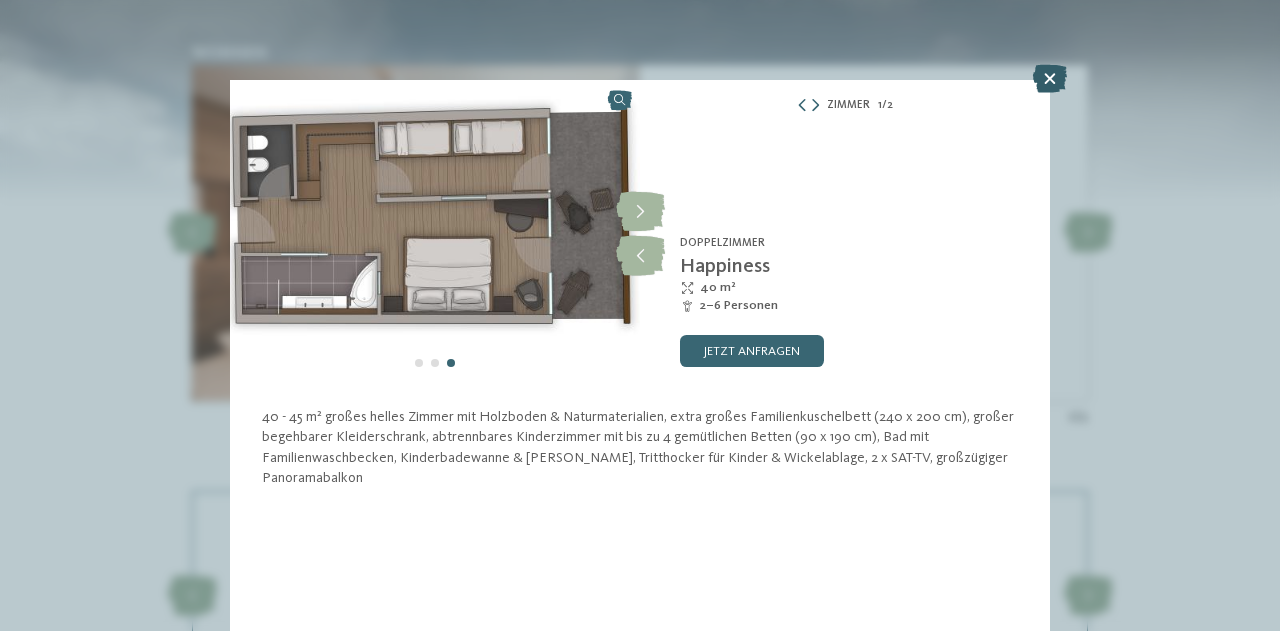 click at bounding box center (1050, 79) 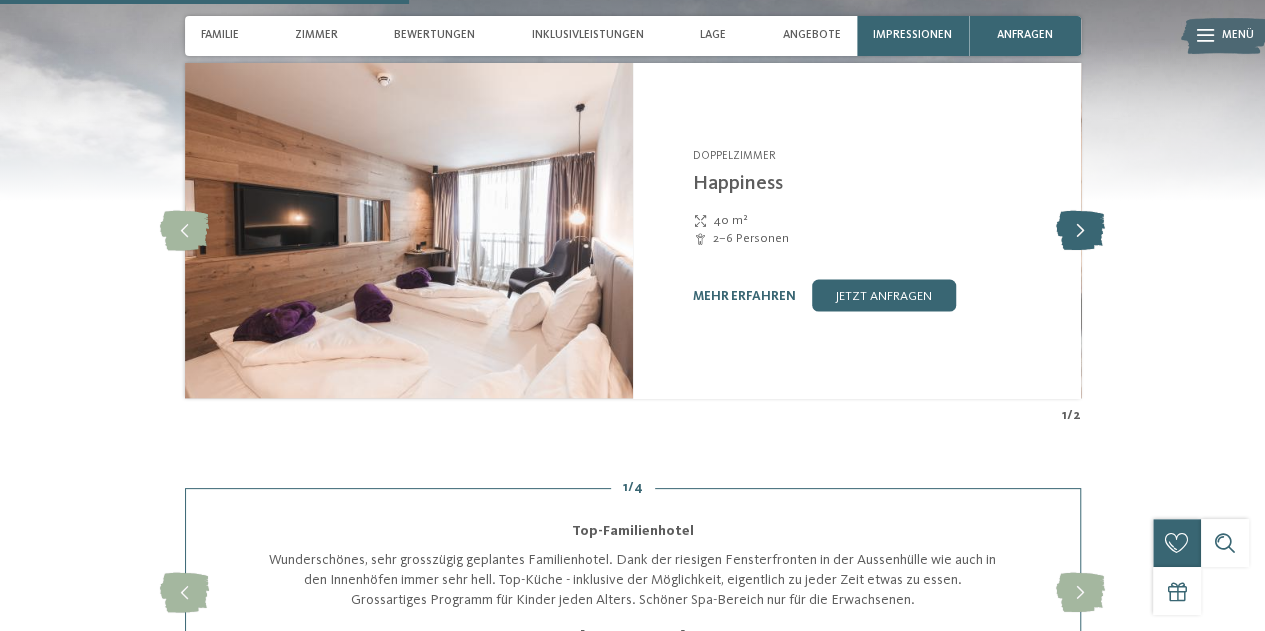 click at bounding box center (1080, 231) 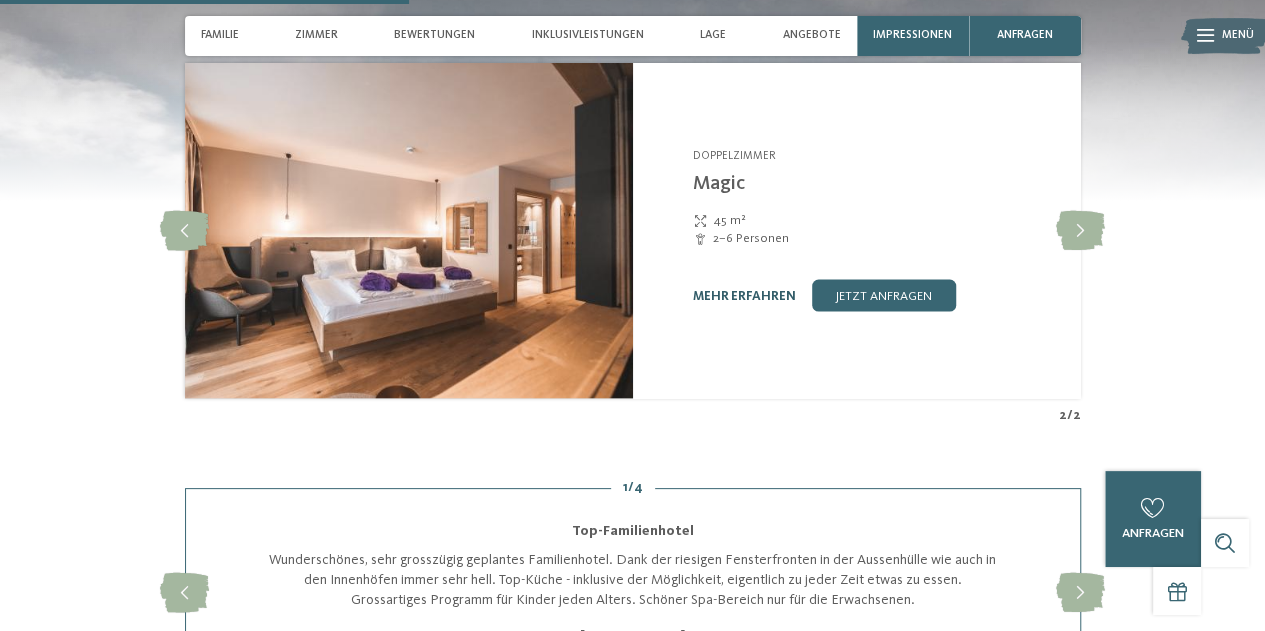 click on "mehr erfahren" at bounding box center (744, 296) 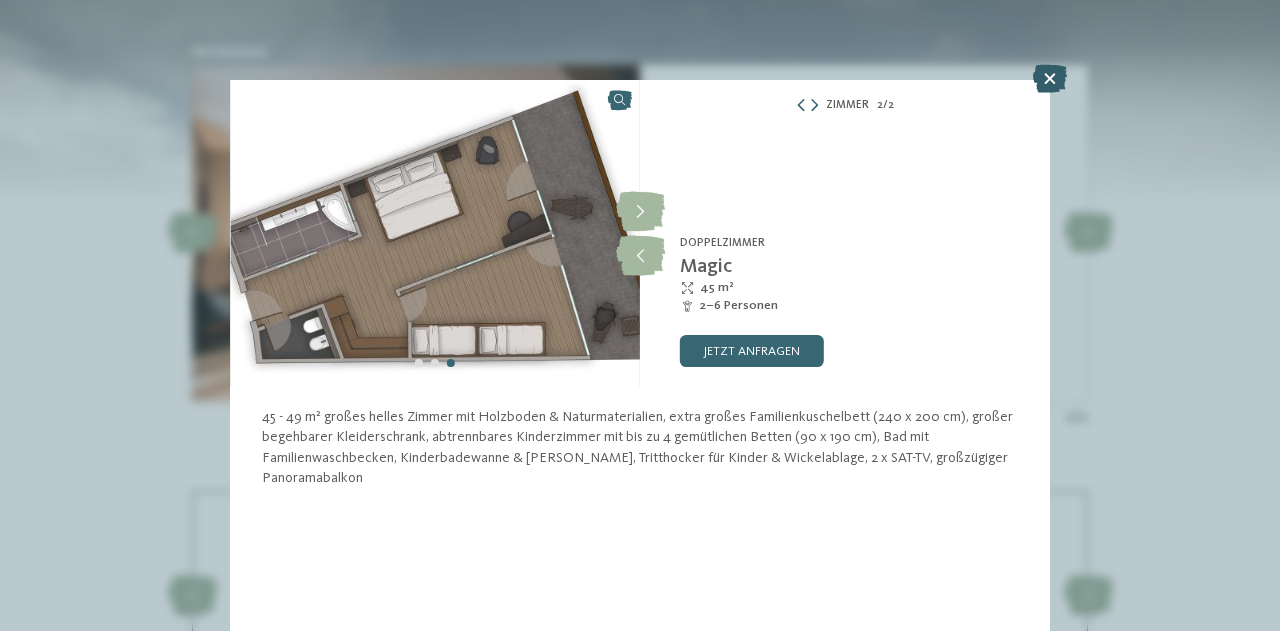 click at bounding box center [1050, 79] 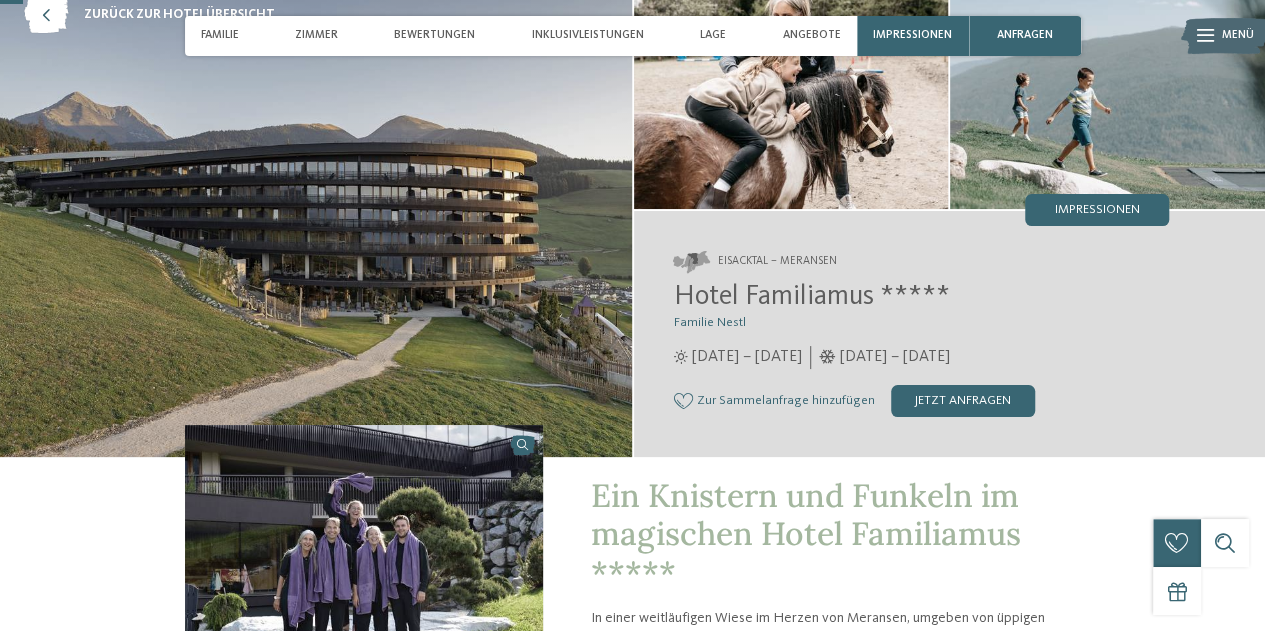 scroll, scrollTop: 106, scrollLeft: 0, axis: vertical 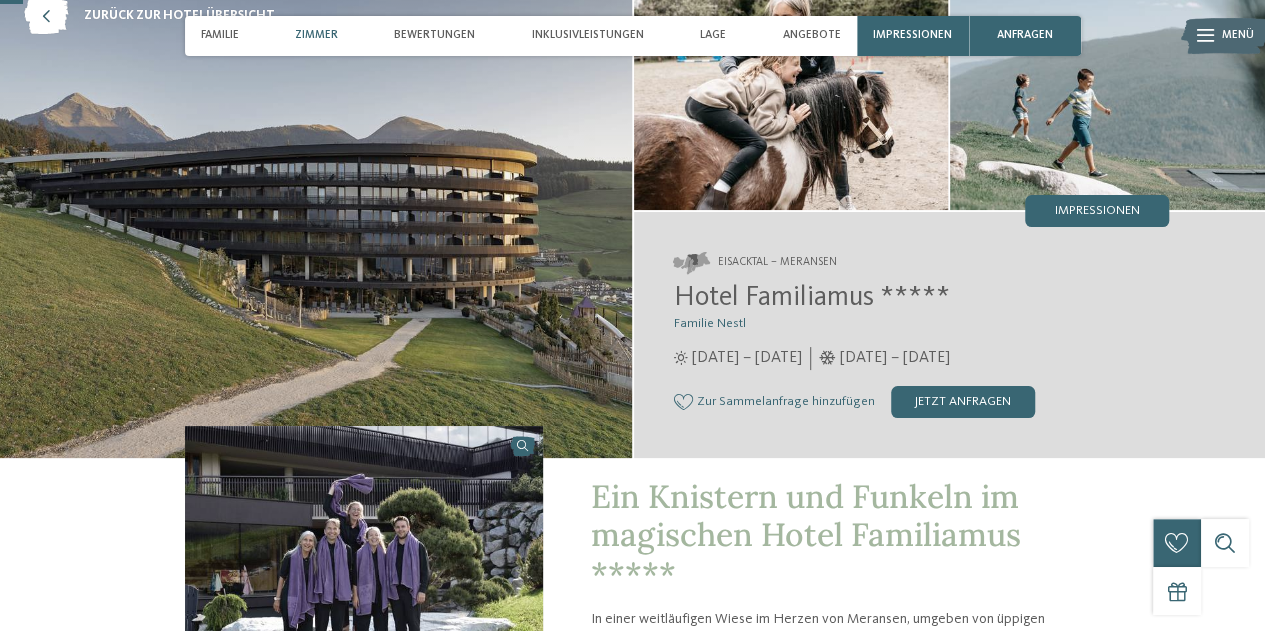 click on "Zimmer" at bounding box center (316, 36) 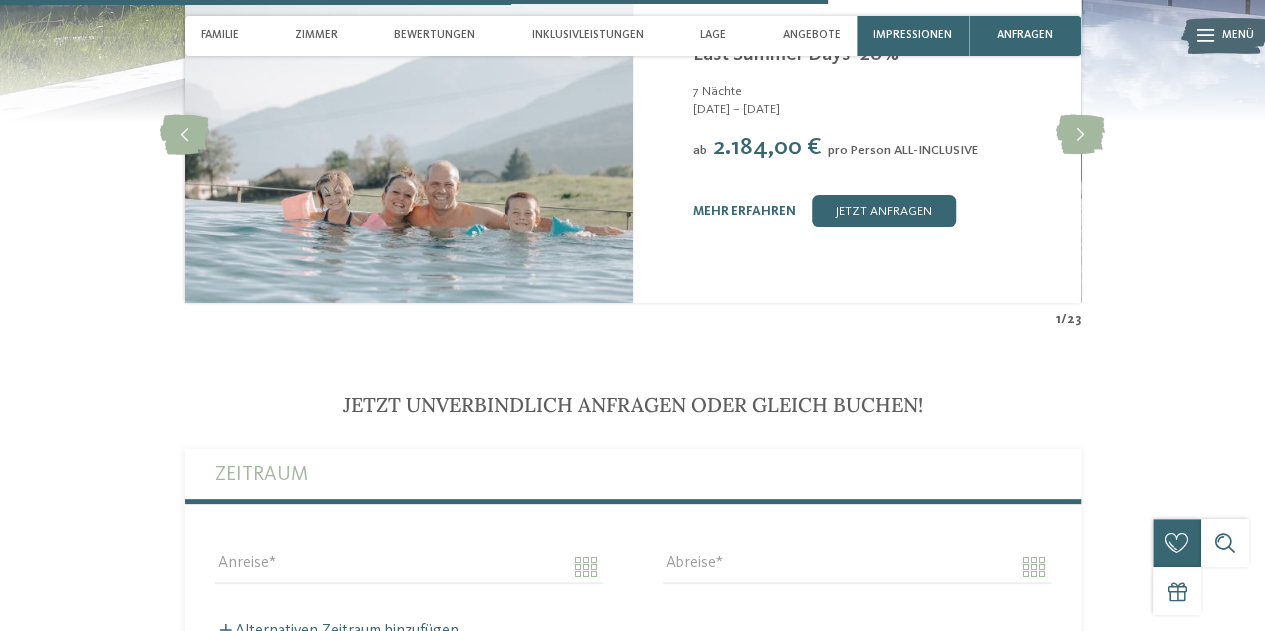 scroll, scrollTop: 3903, scrollLeft: 0, axis: vertical 